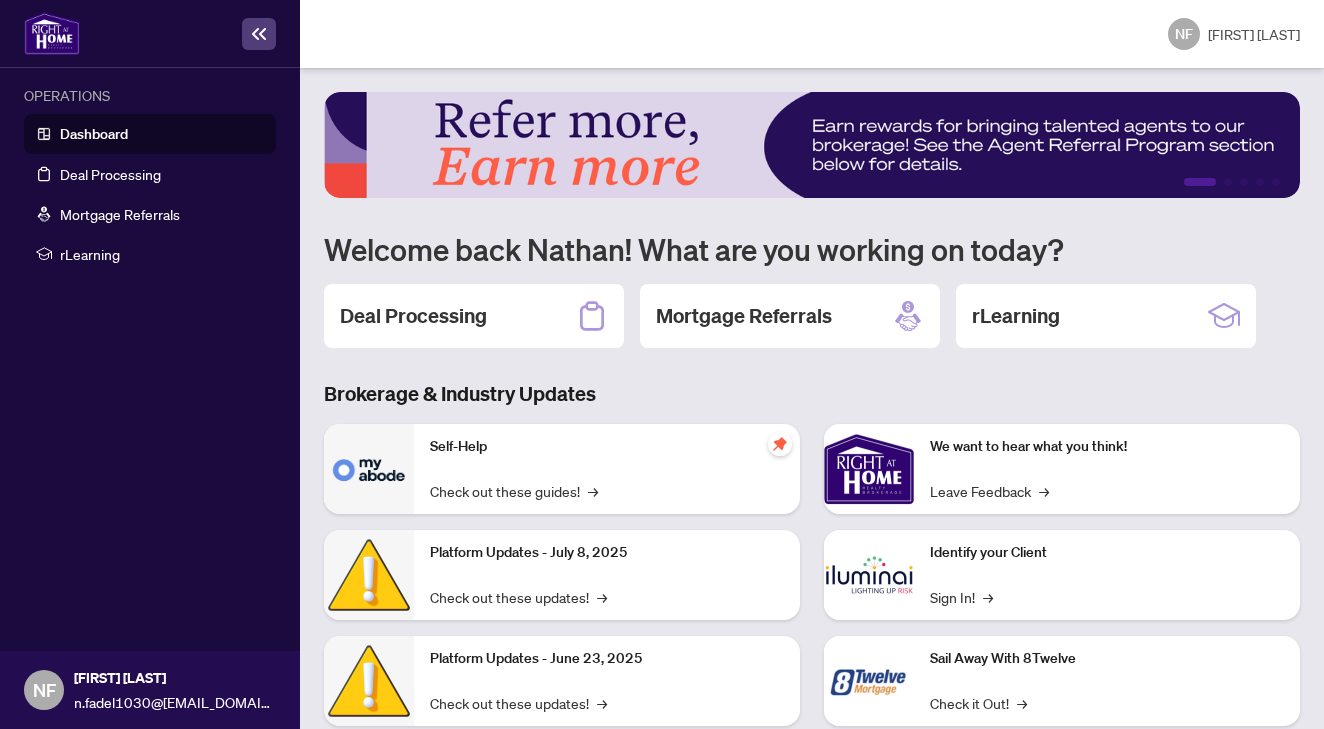 scroll, scrollTop: 0, scrollLeft: 0, axis: both 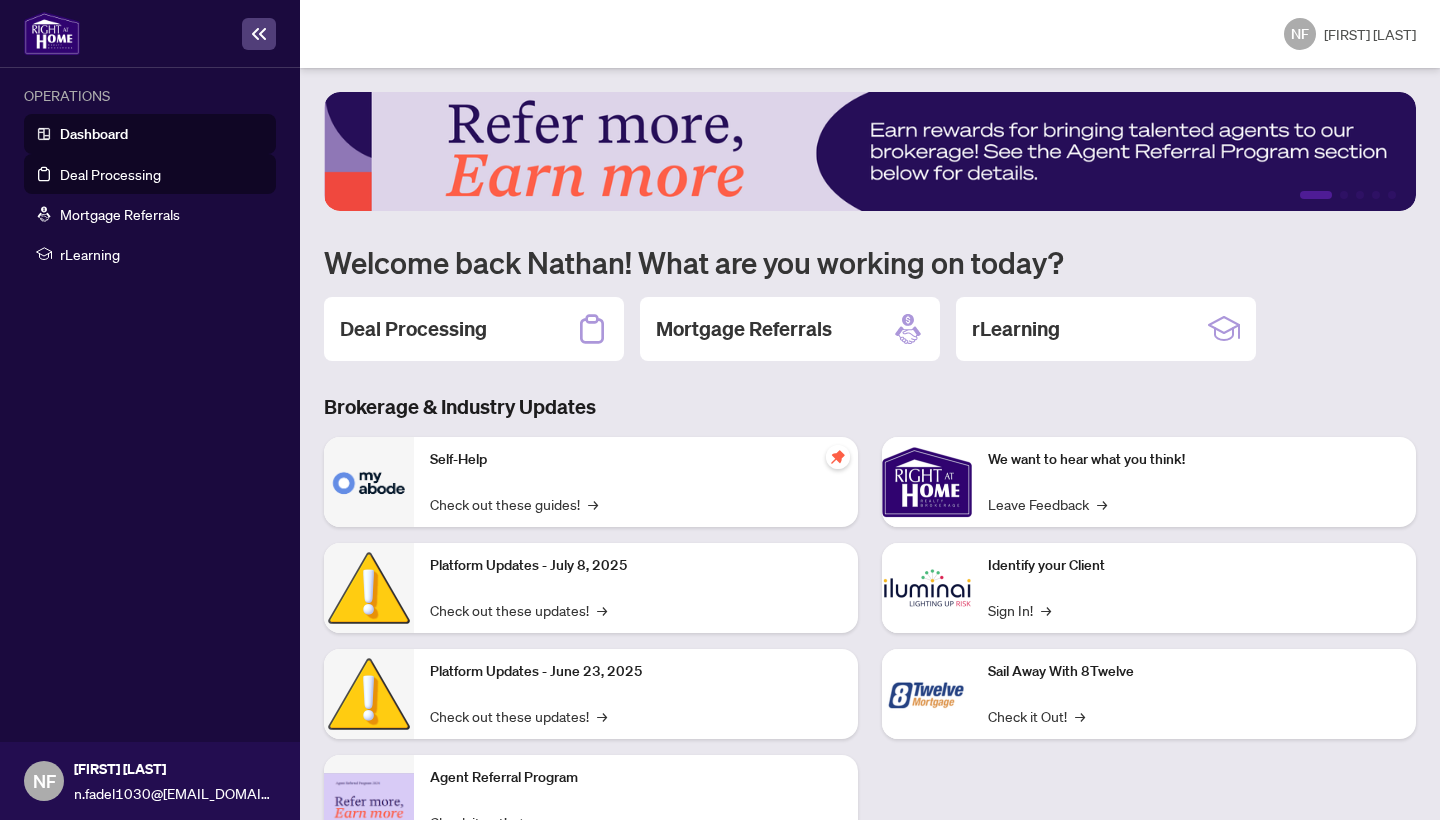 click on "Deal Processing" at bounding box center [110, 174] 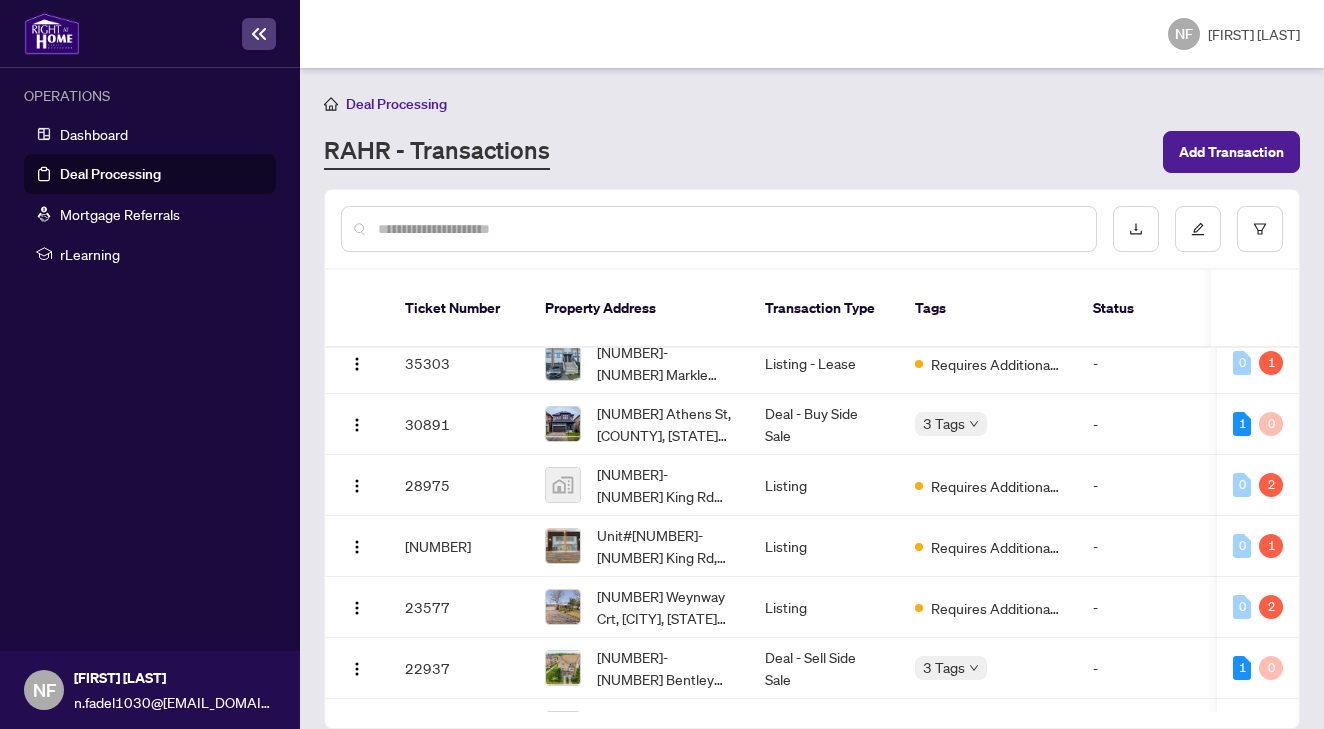 scroll, scrollTop: 120, scrollLeft: 0, axis: vertical 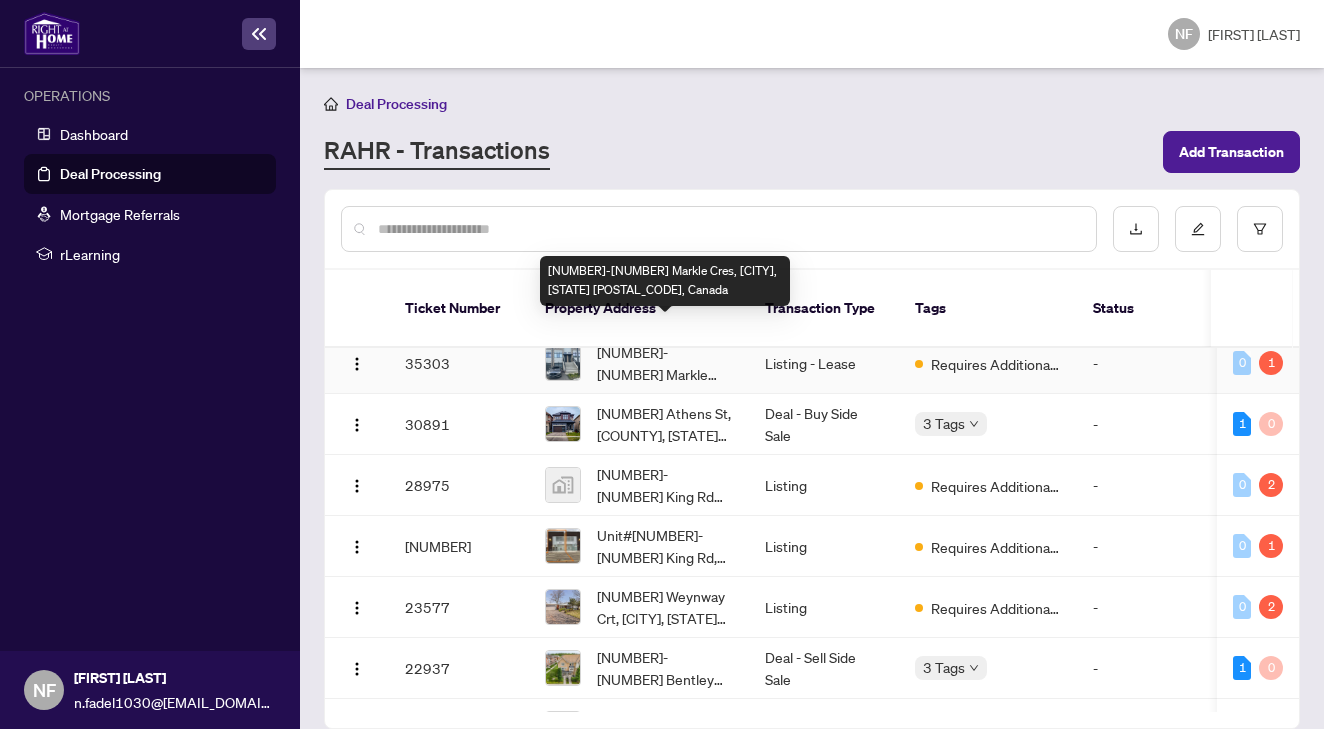 click on "[NUMBER]-[NUMBER] Markle Cres, [CITY], [STATE] [POSTAL_CODE], Canada" at bounding box center [665, 363] 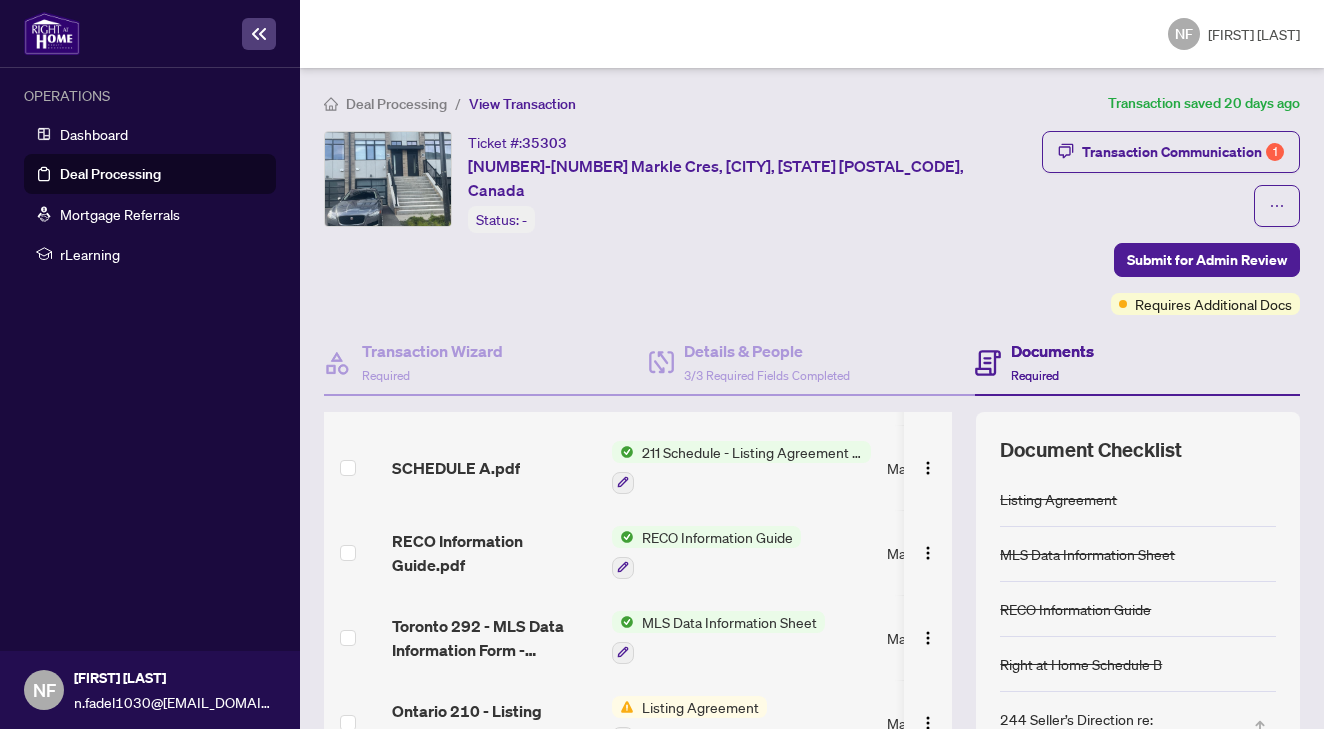 scroll, scrollTop: 134, scrollLeft: 0, axis: vertical 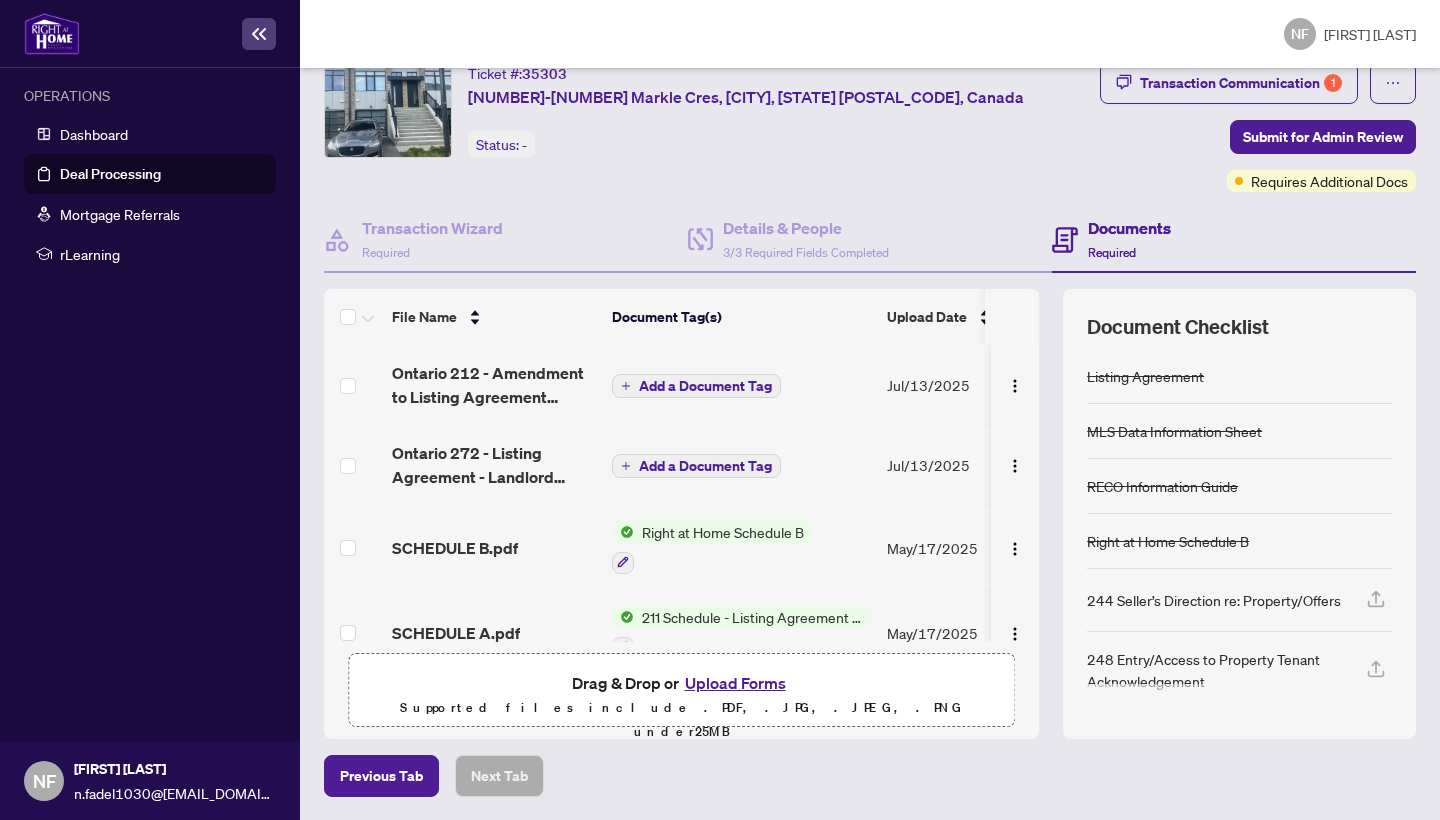 click on "Add a Document Tag" at bounding box center (705, 386) 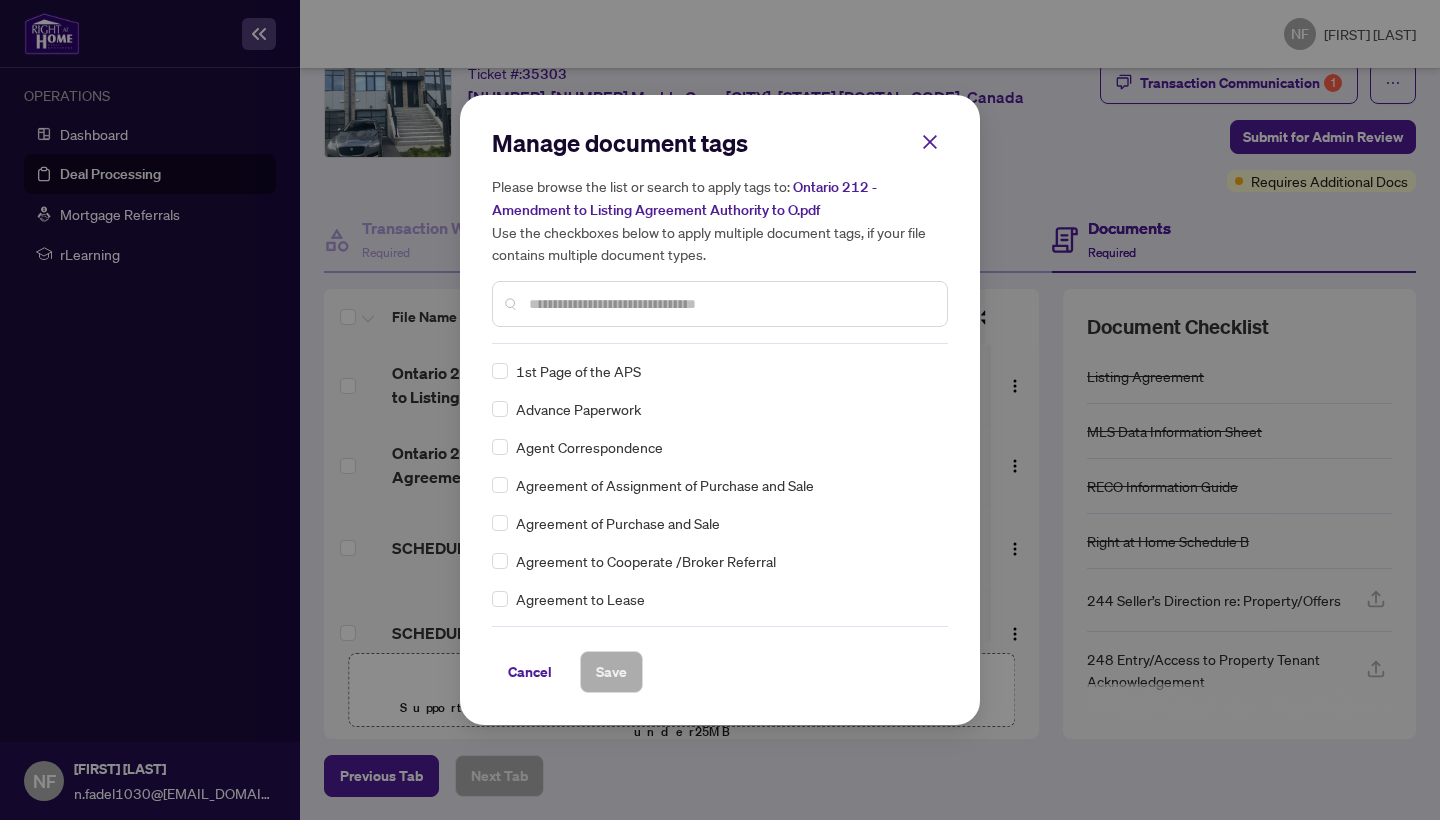click at bounding box center [730, 304] 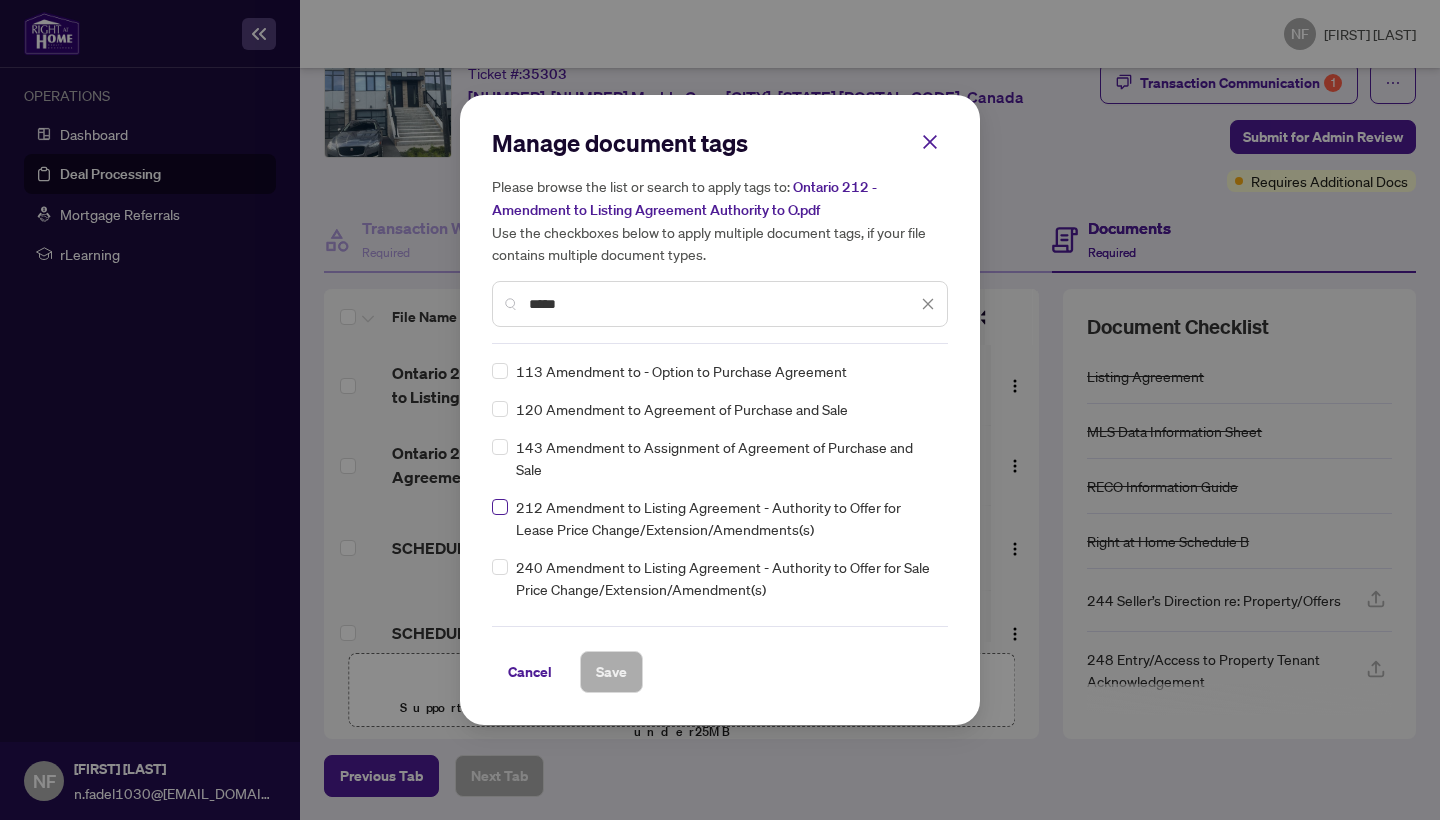 type on "*****" 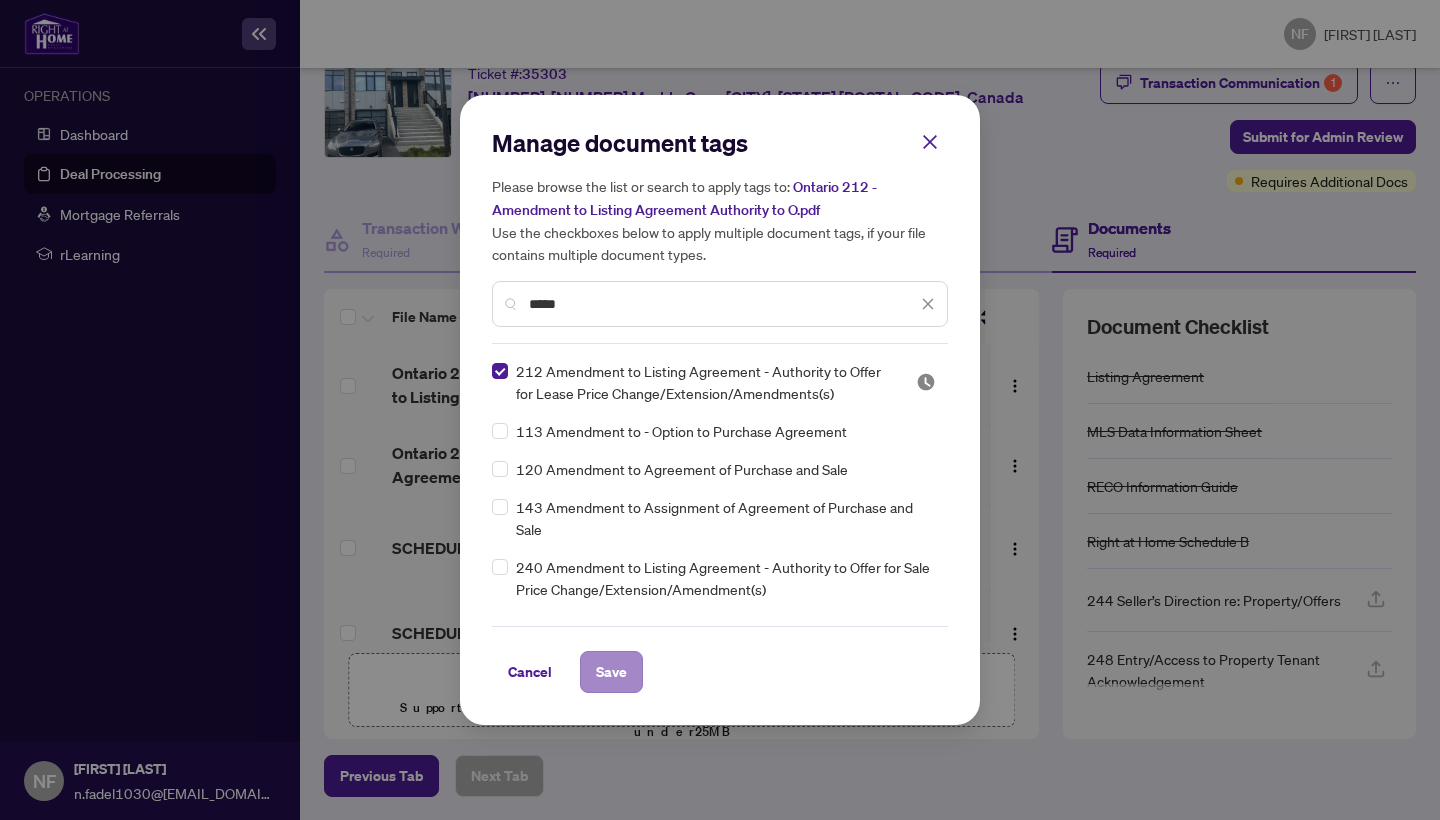 click on "Save" at bounding box center [611, 672] 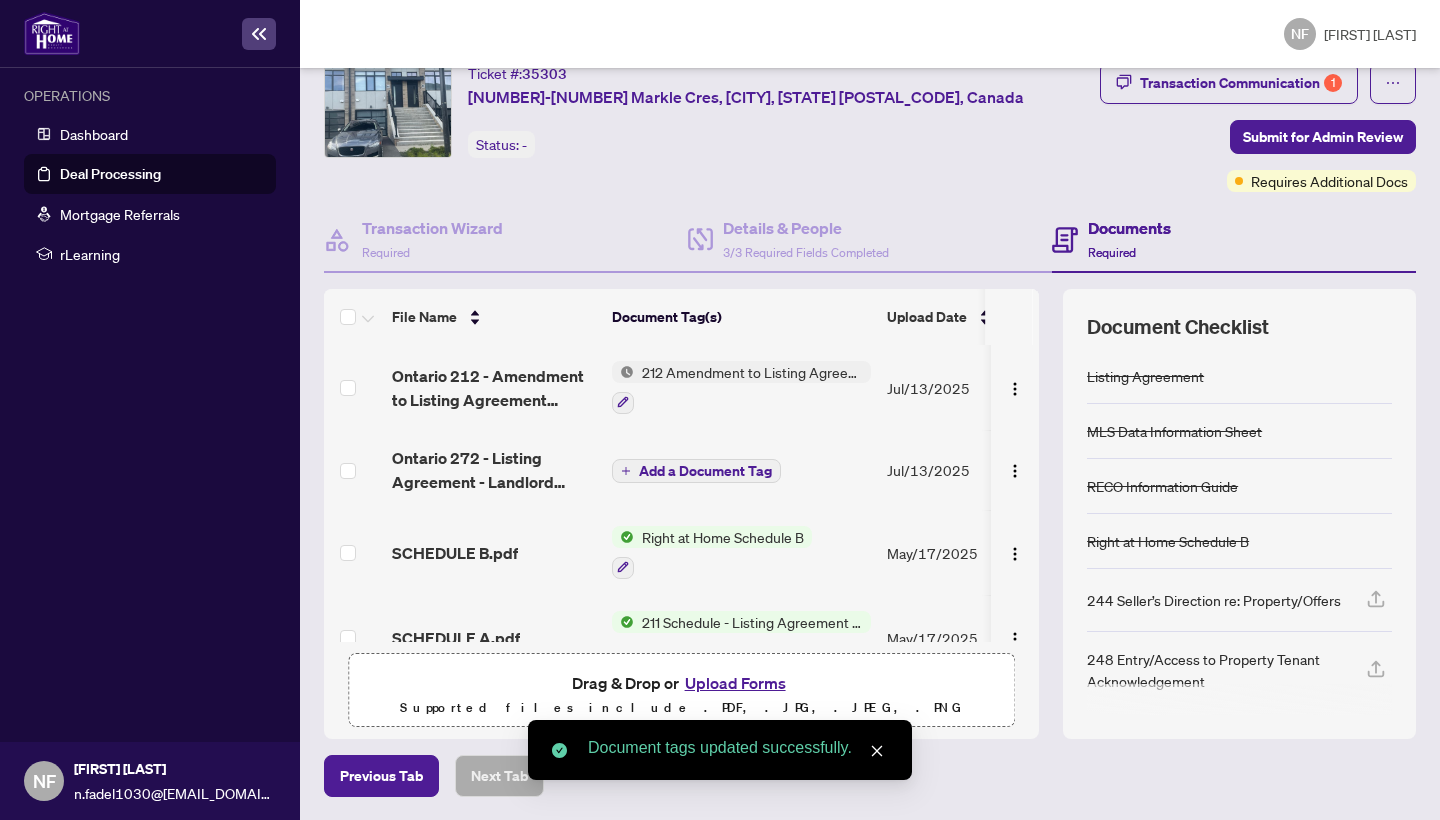scroll, scrollTop: 29, scrollLeft: 0, axis: vertical 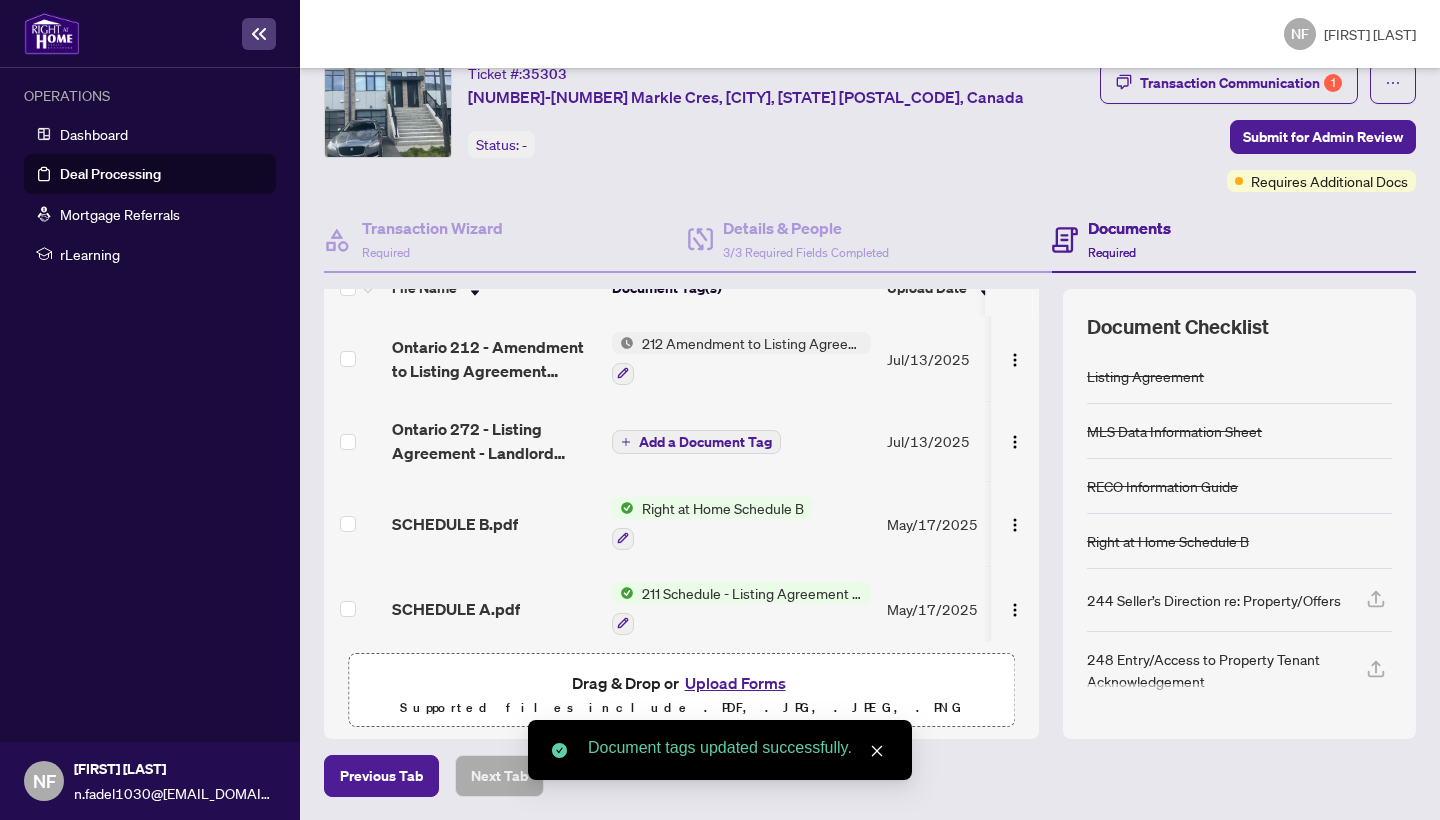 click on "Add a Document Tag" at bounding box center (705, 442) 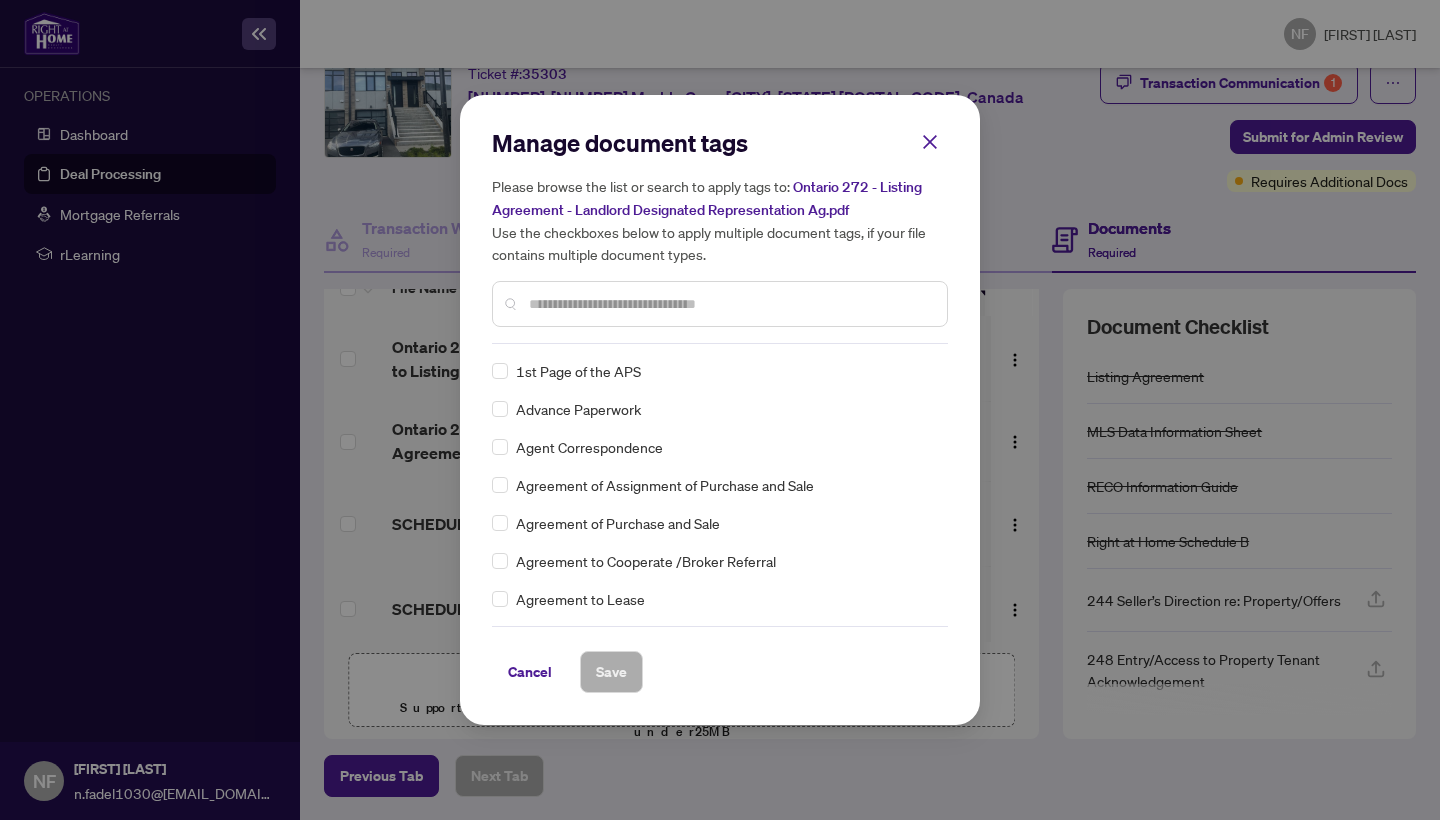 click at bounding box center [730, 304] 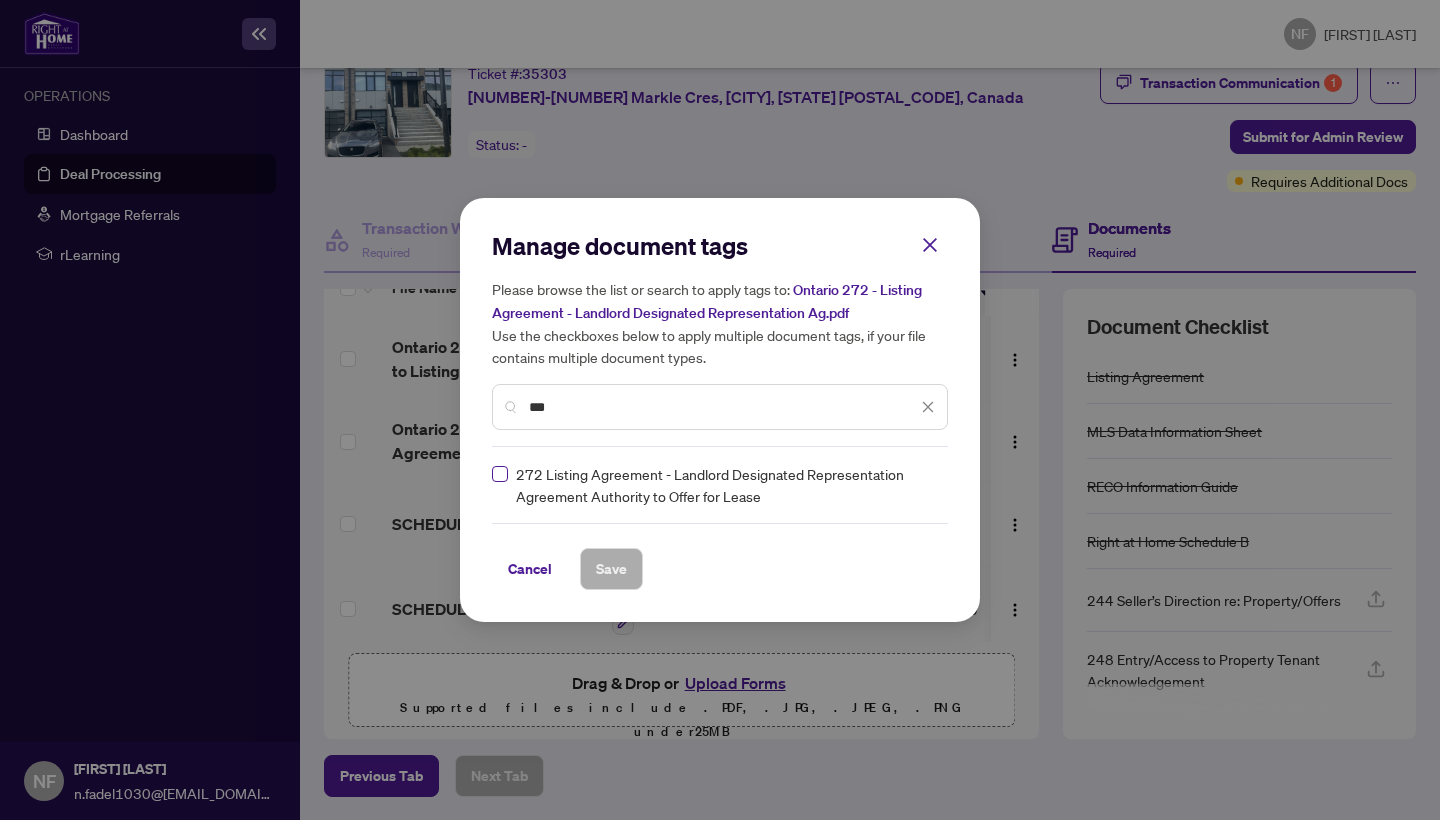 type on "***" 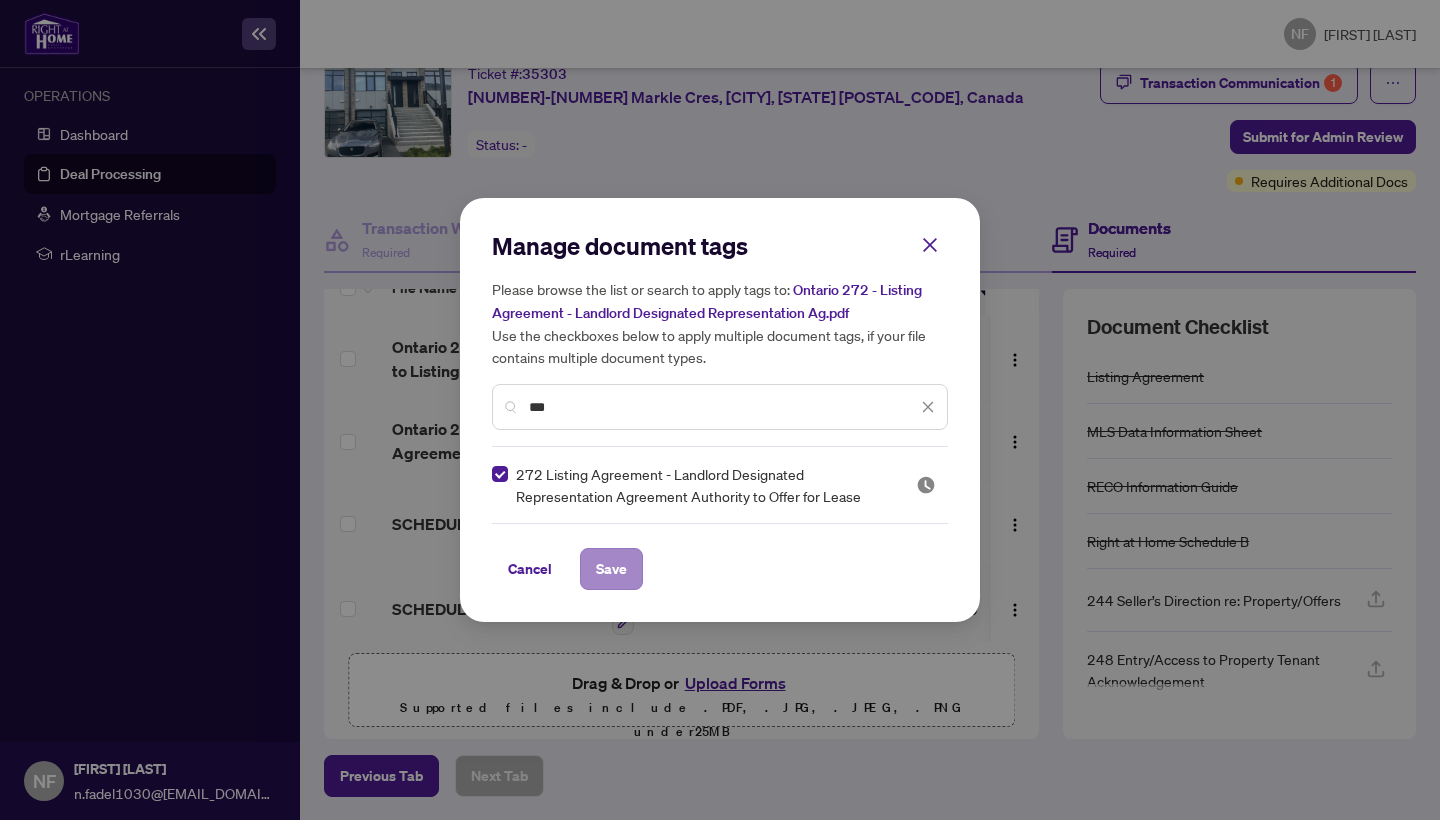 click on "Save" at bounding box center (611, 569) 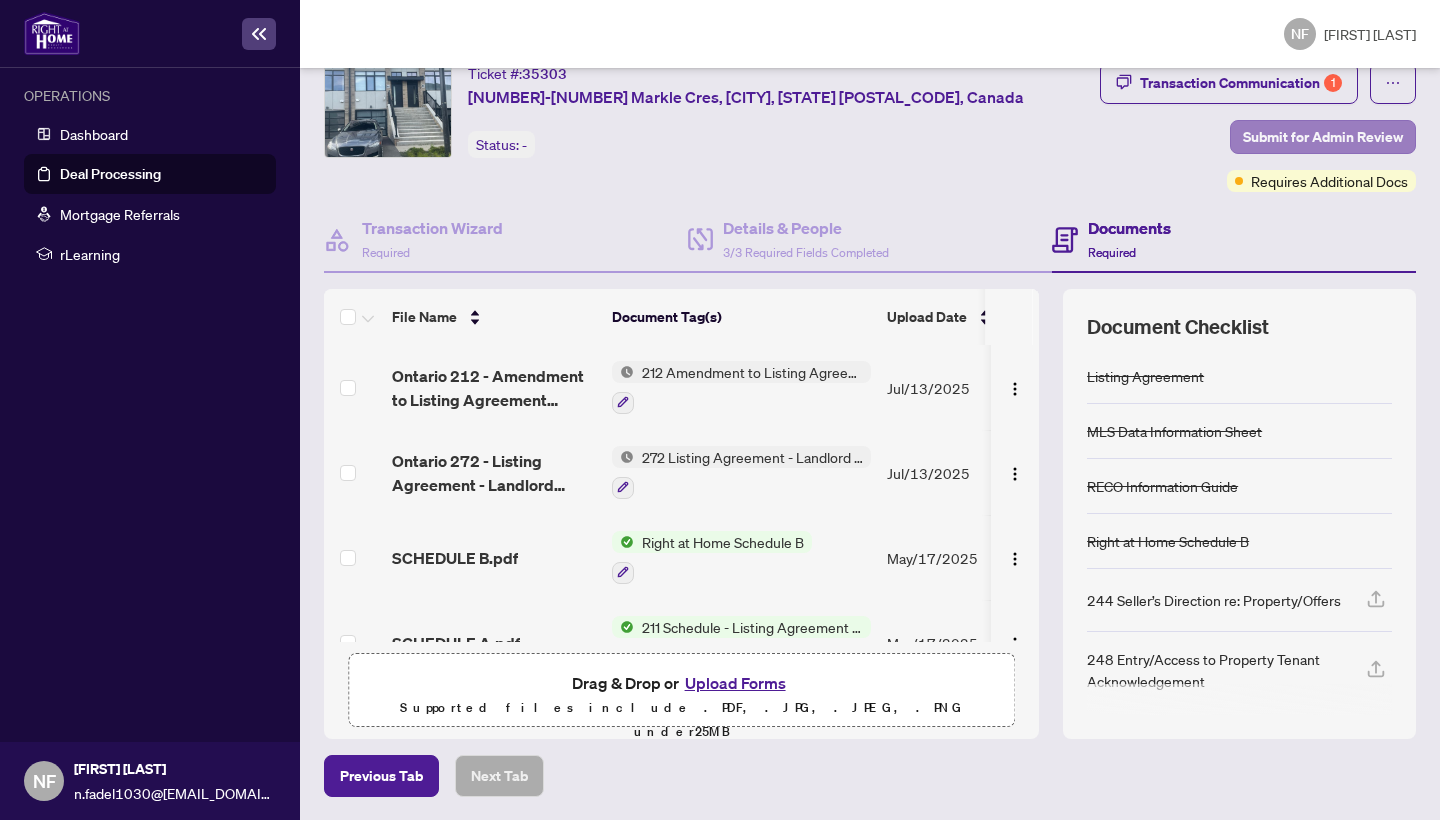 scroll, scrollTop: 0, scrollLeft: 0, axis: both 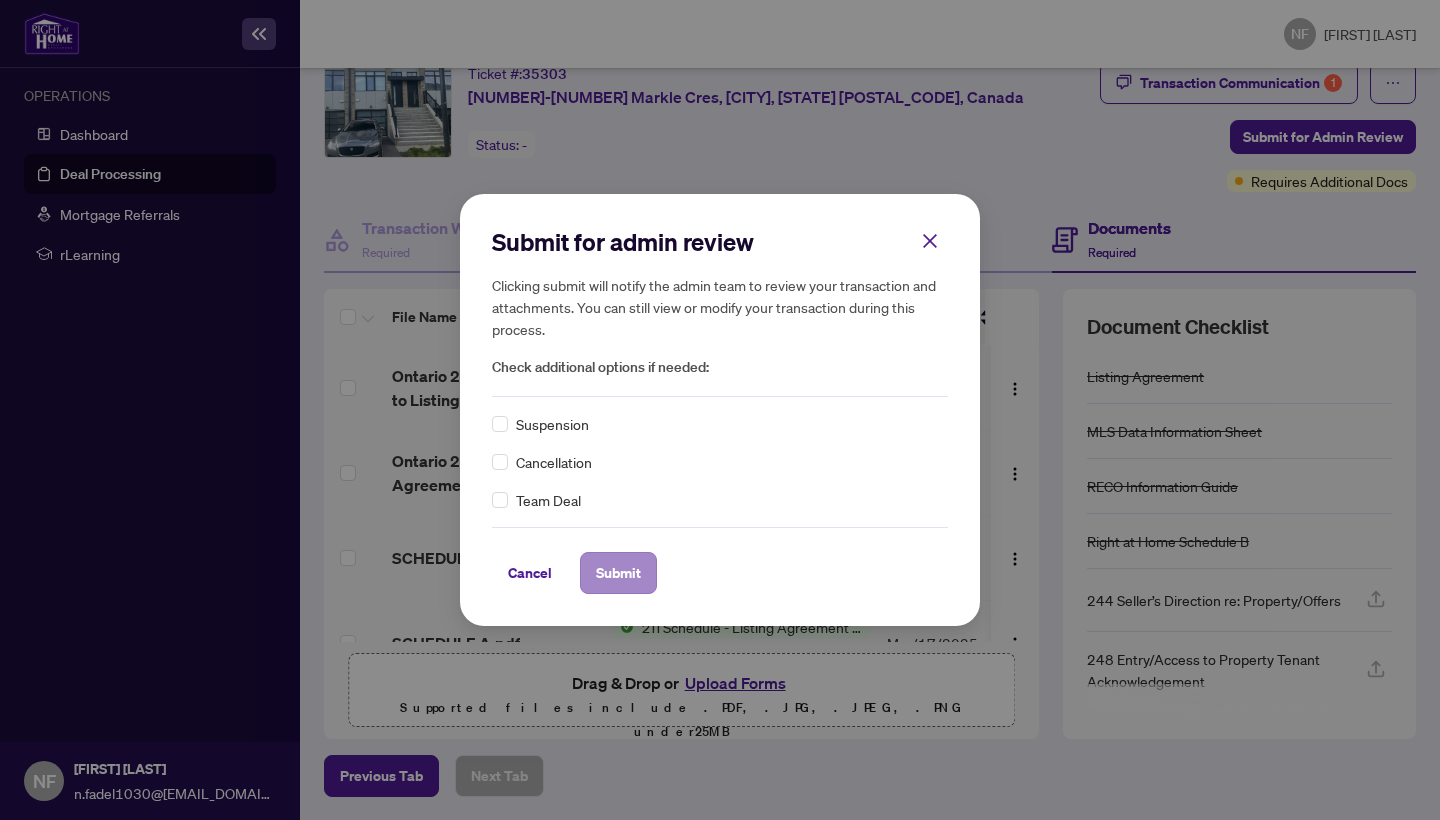 click on "Submit" at bounding box center [618, 573] 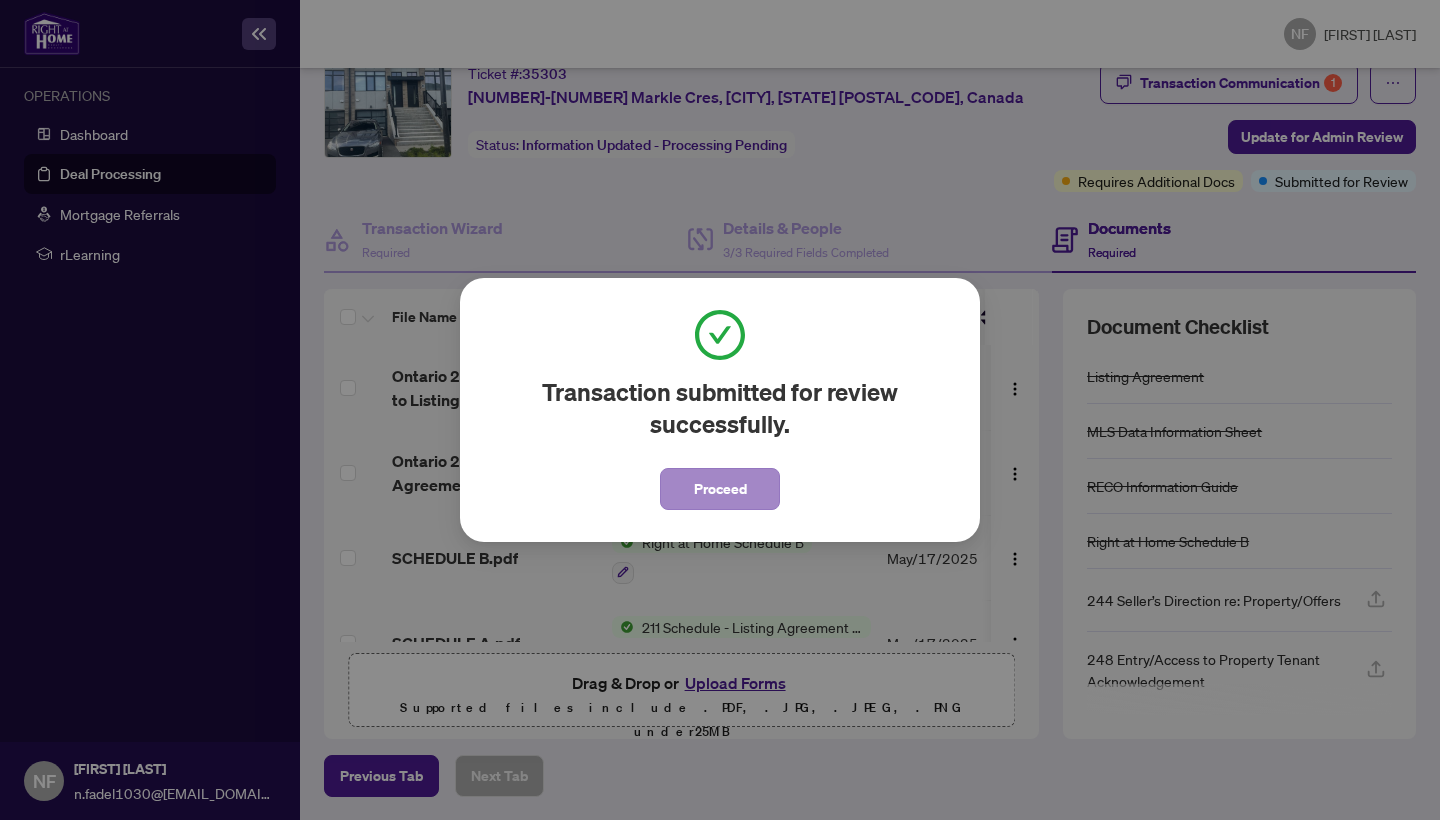 click on "Proceed" at bounding box center [720, 489] 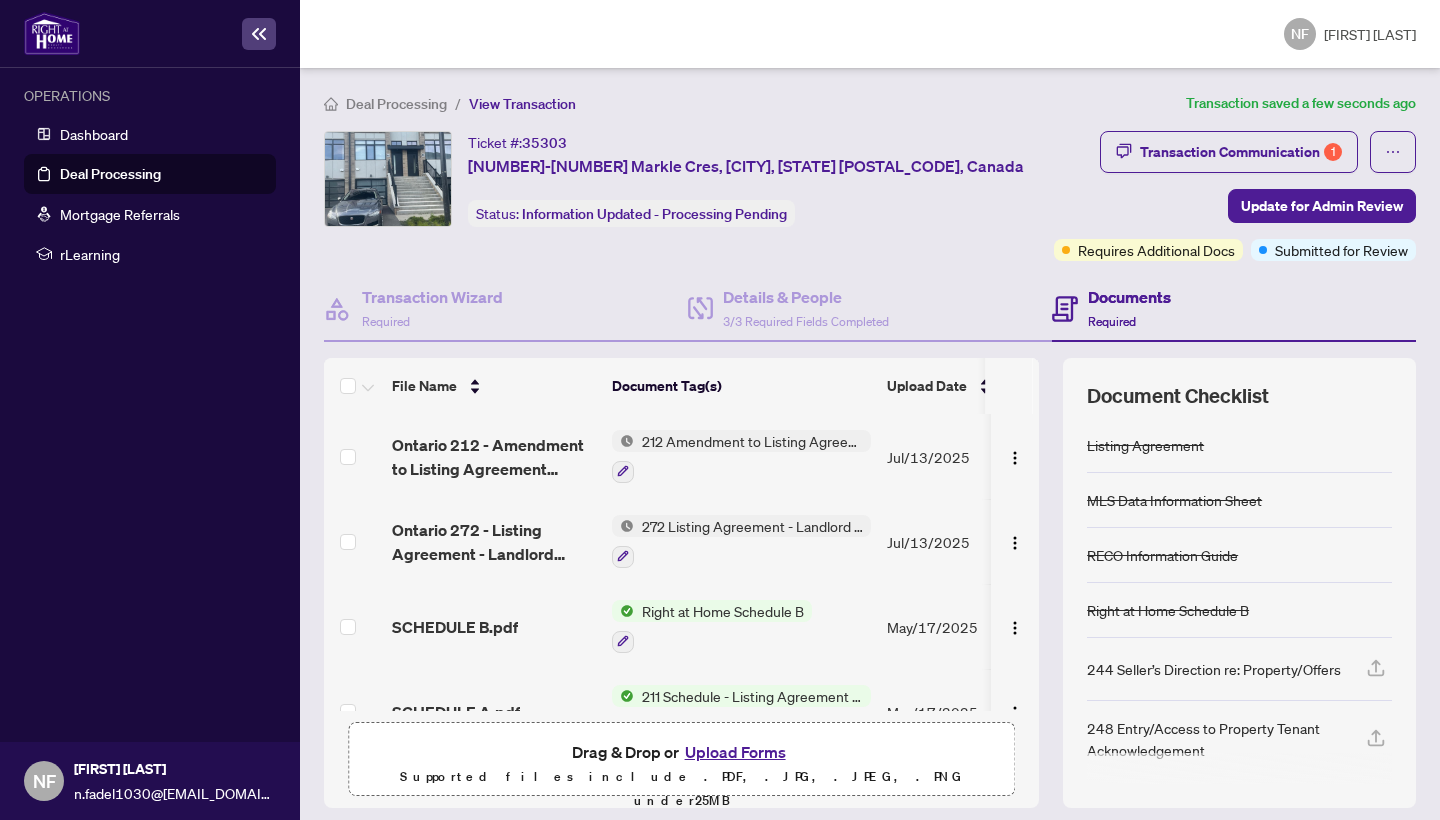 scroll, scrollTop: 0, scrollLeft: 0, axis: both 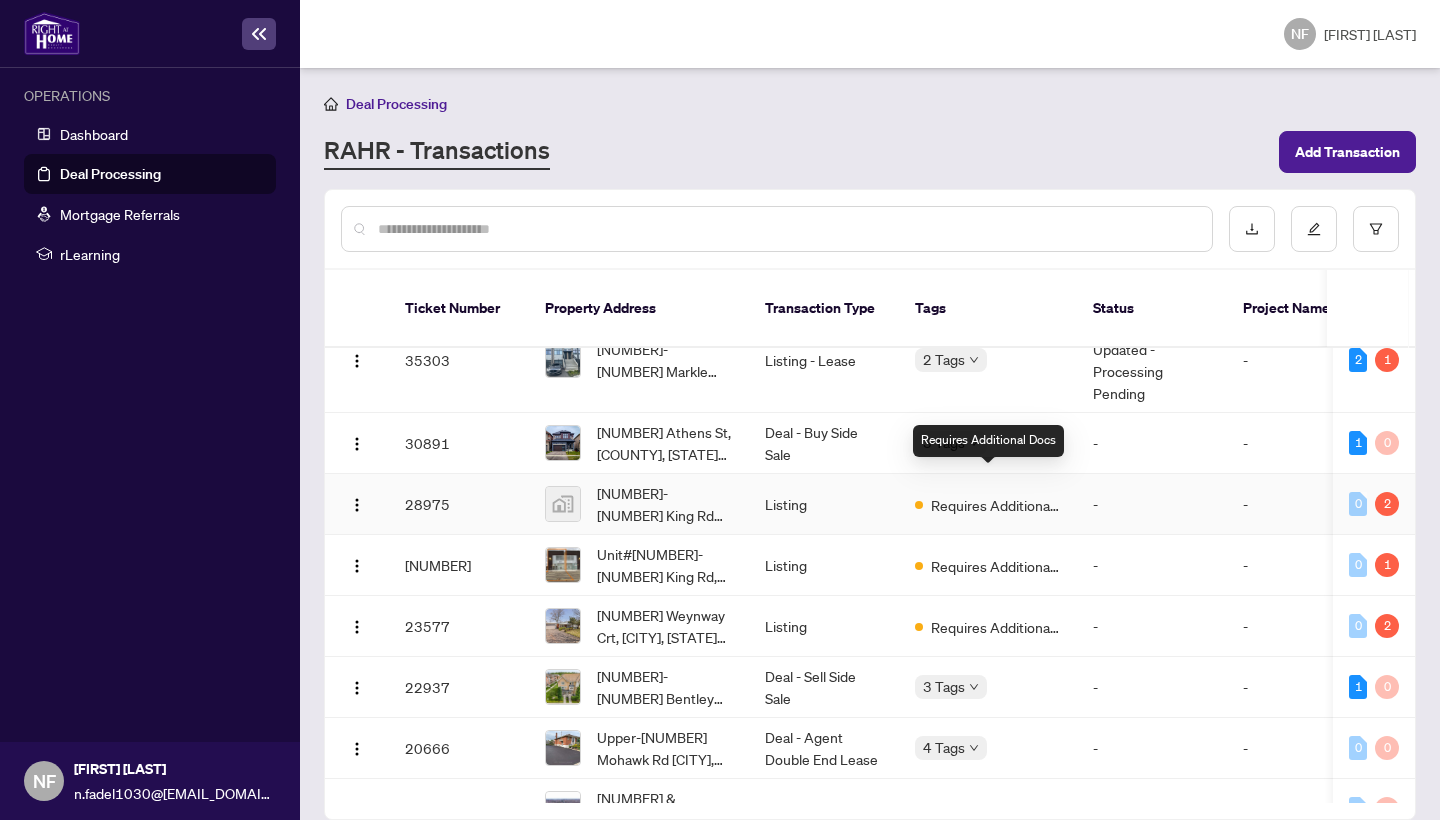 click on "Requires Additional Docs" at bounding box center (996, 505) 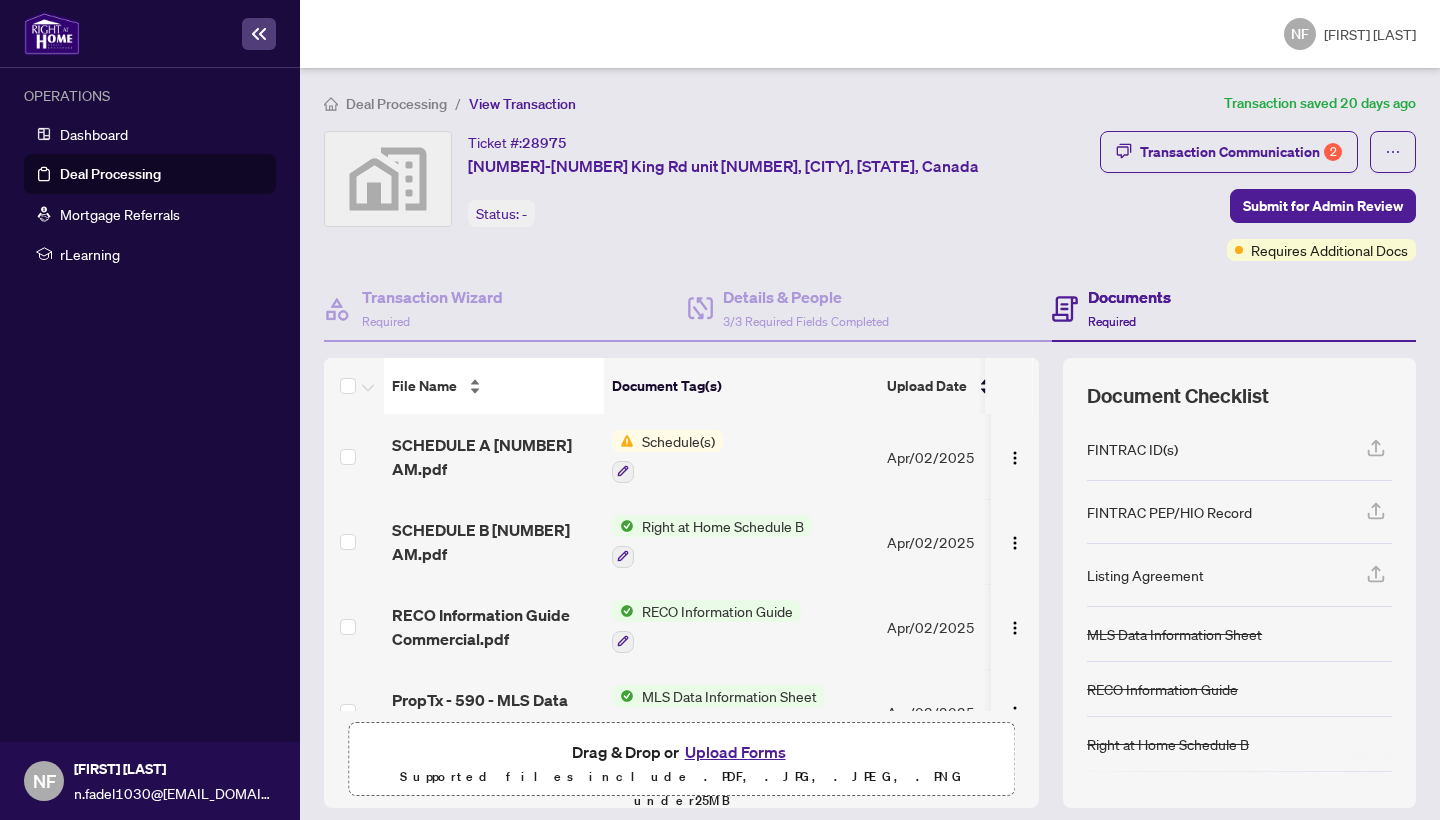 scroll, scrollTop: 0, scrollLeft: 0, axis: both 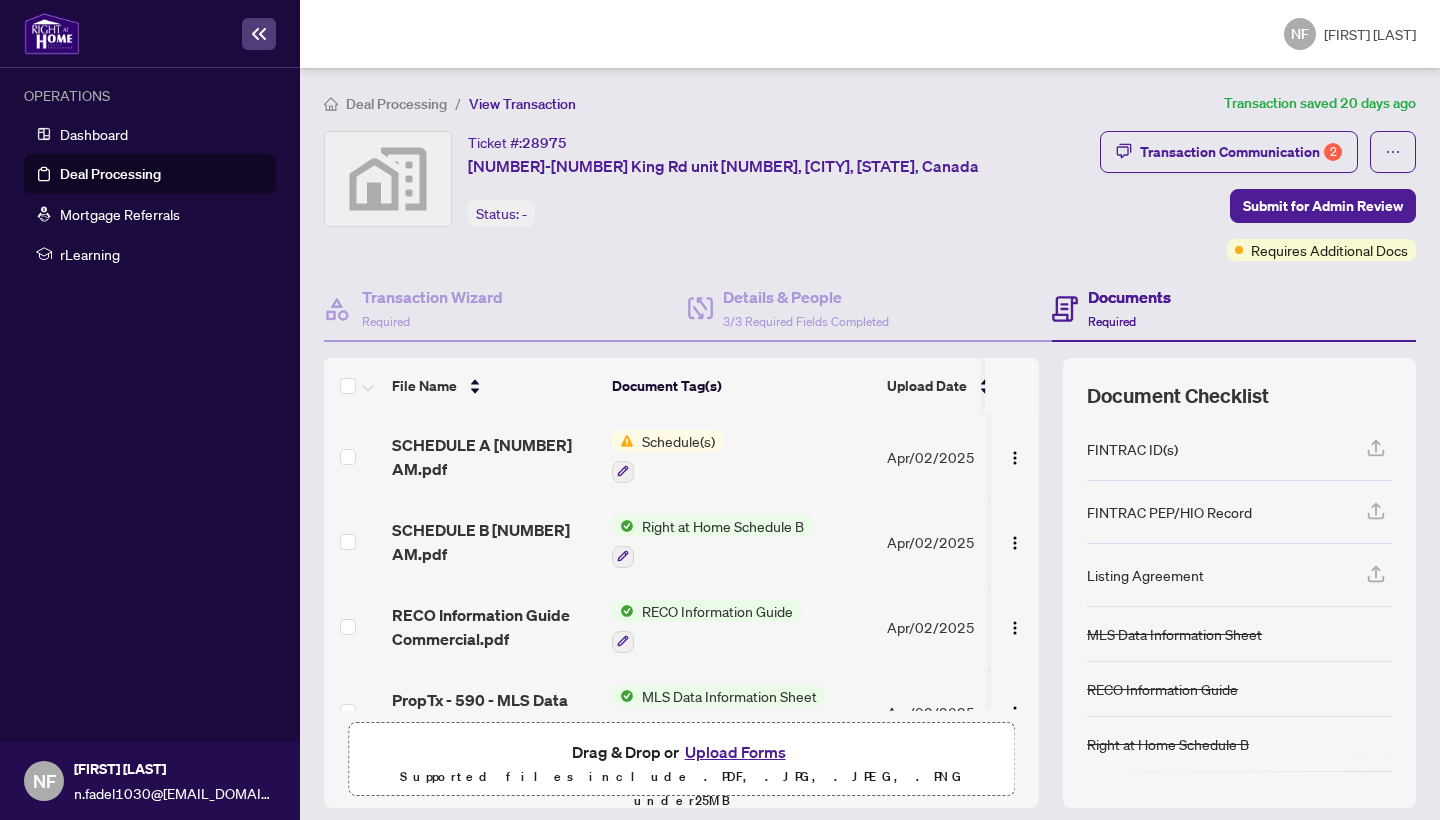 click on "Schedule(s)" at bounding box center [678, 441] 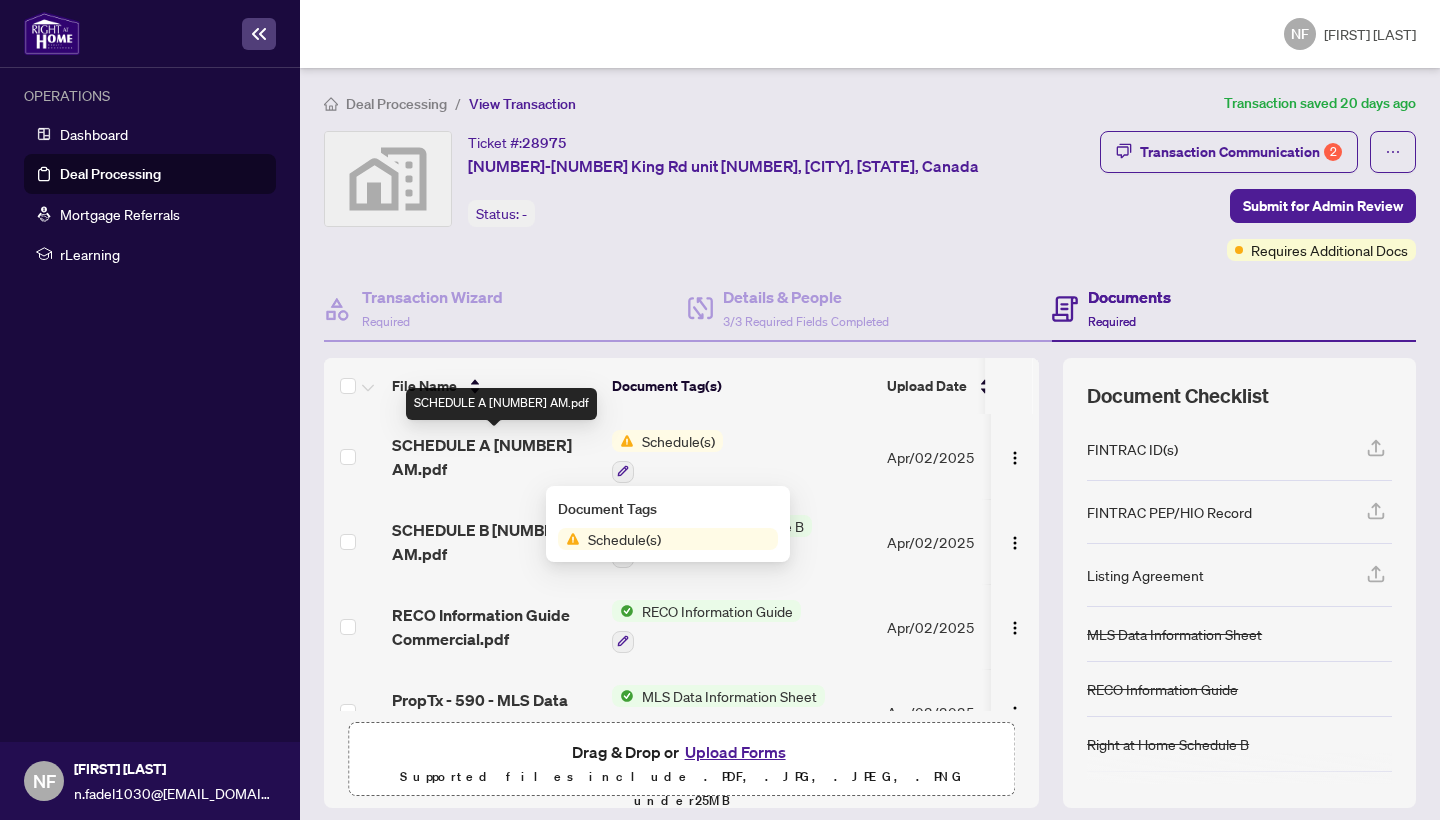 click on "SCHEDULE A [NUMBER] AM.pdf" at bounding box center (494, 457) 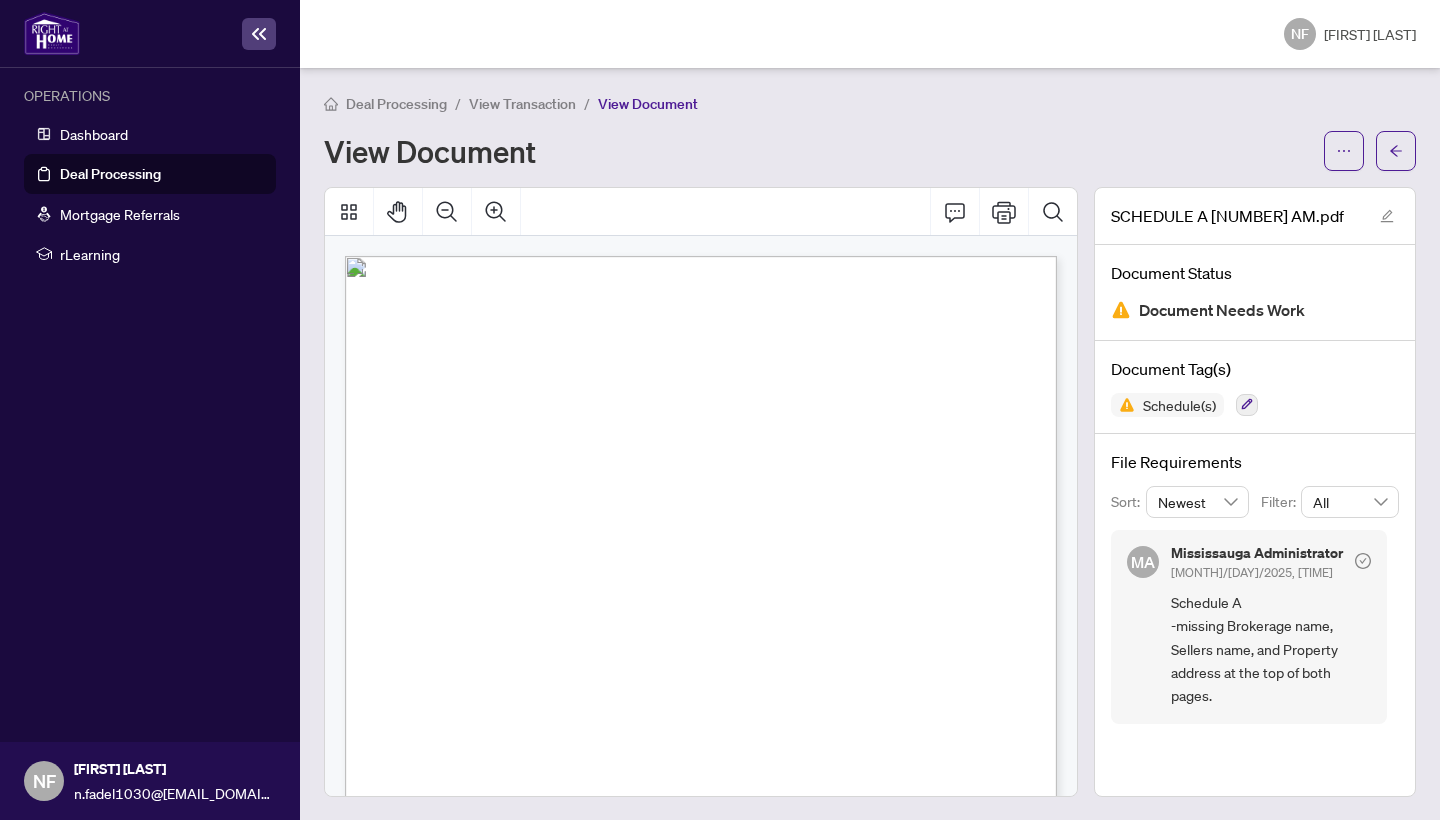 scroll, scrollTop: 0, scrollLeft: 0, axis: both 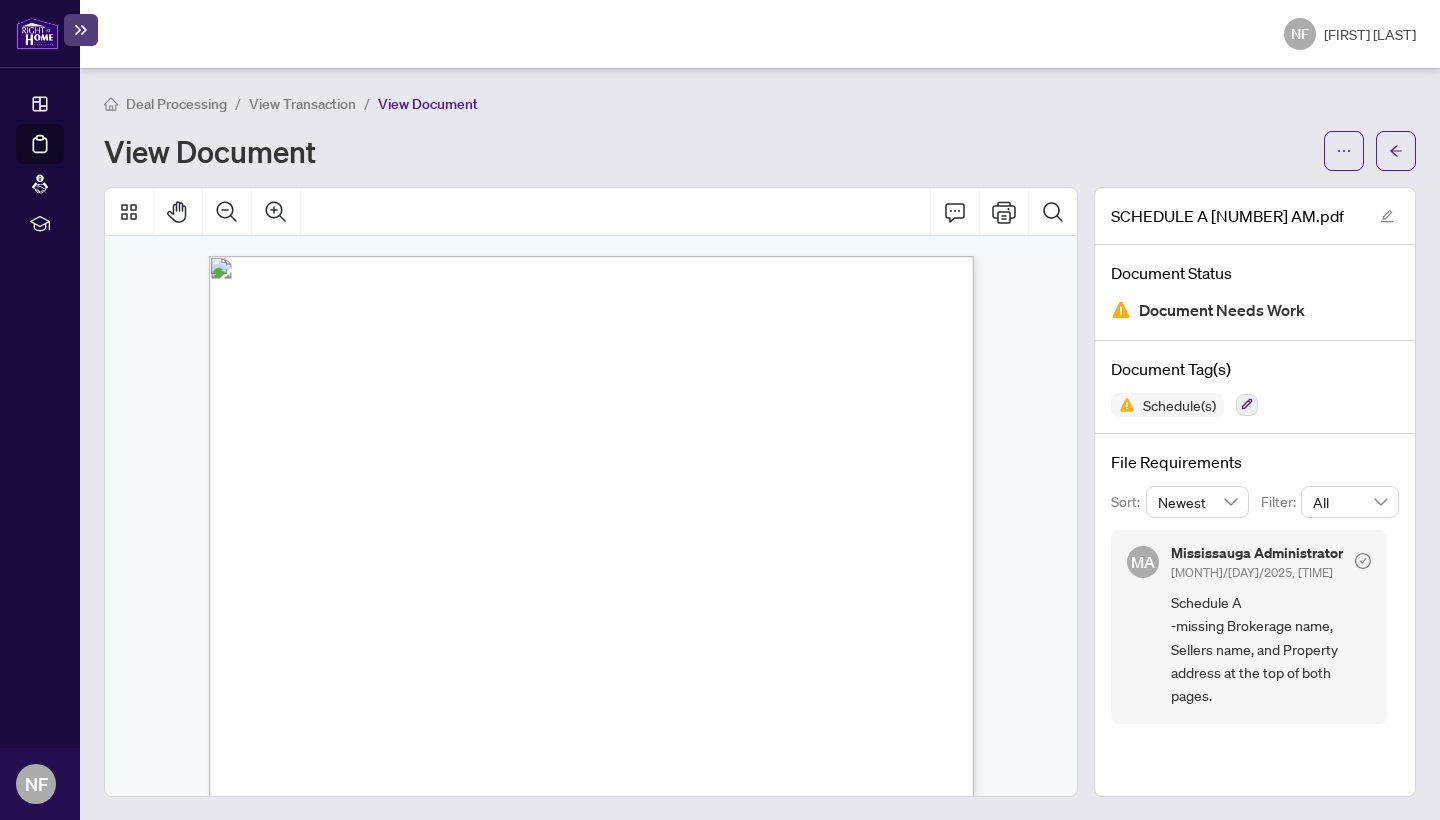 click 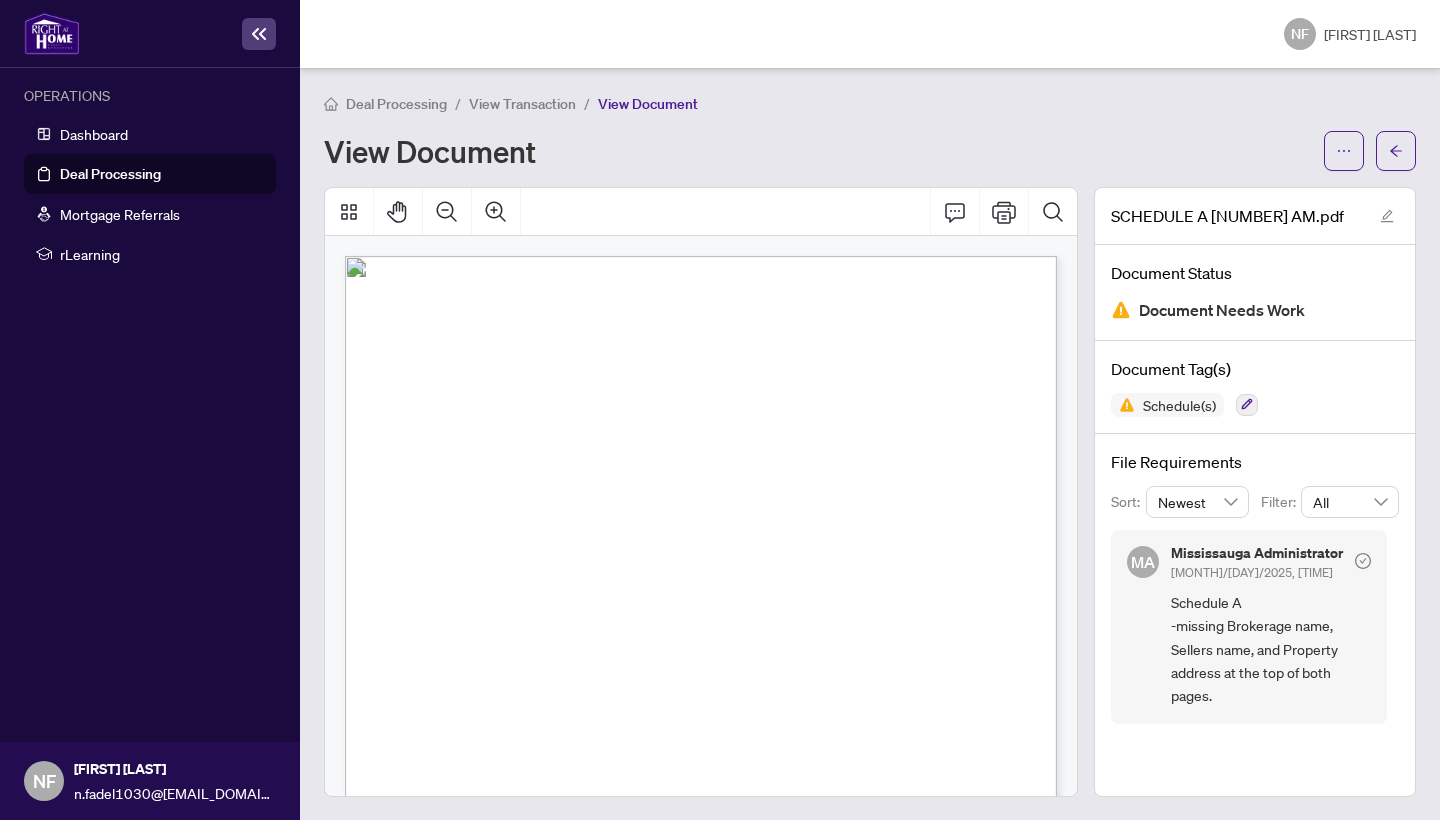 click 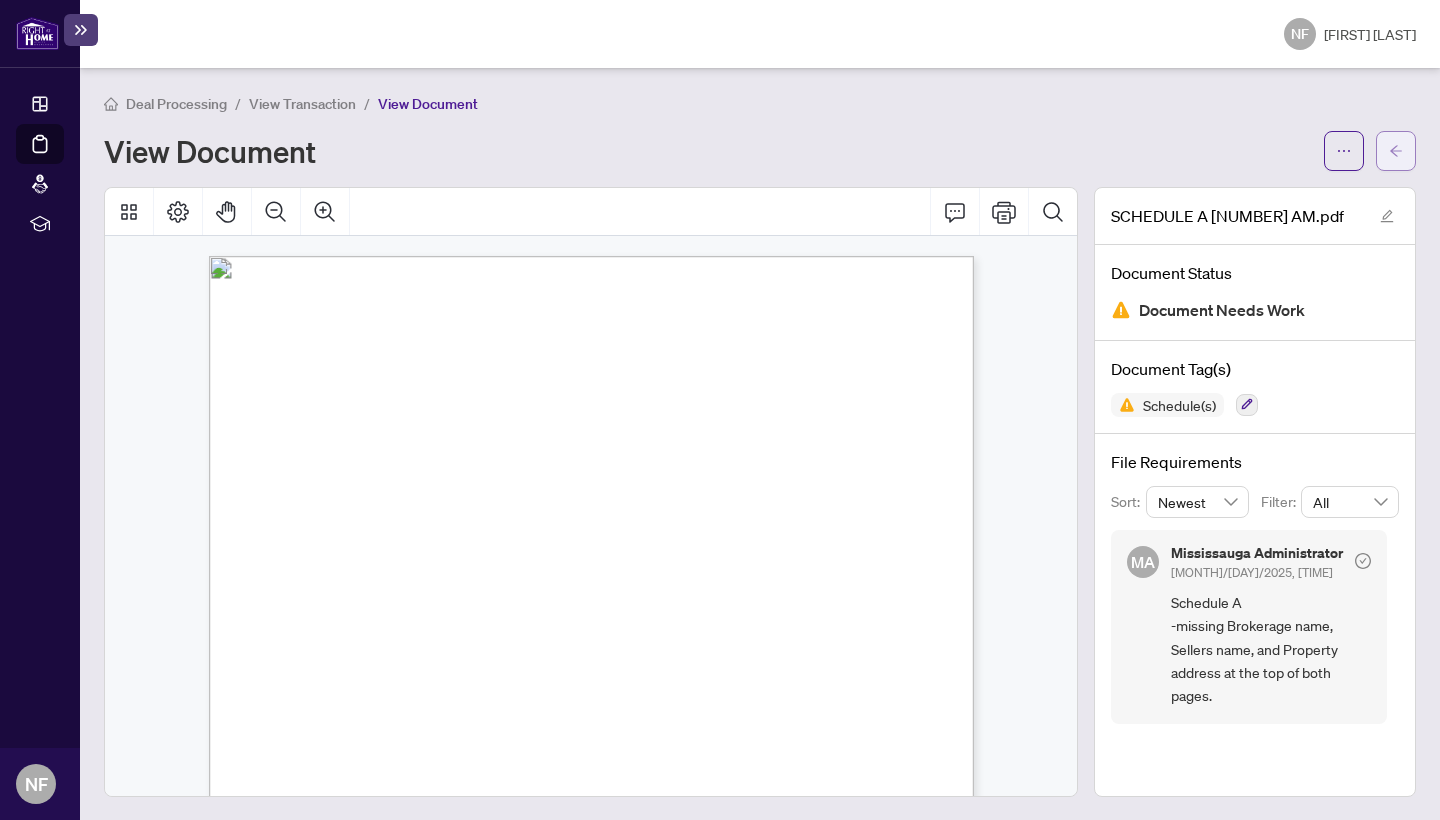 scroll, scrollTop: 0, scrollLeft: 0, axis: both 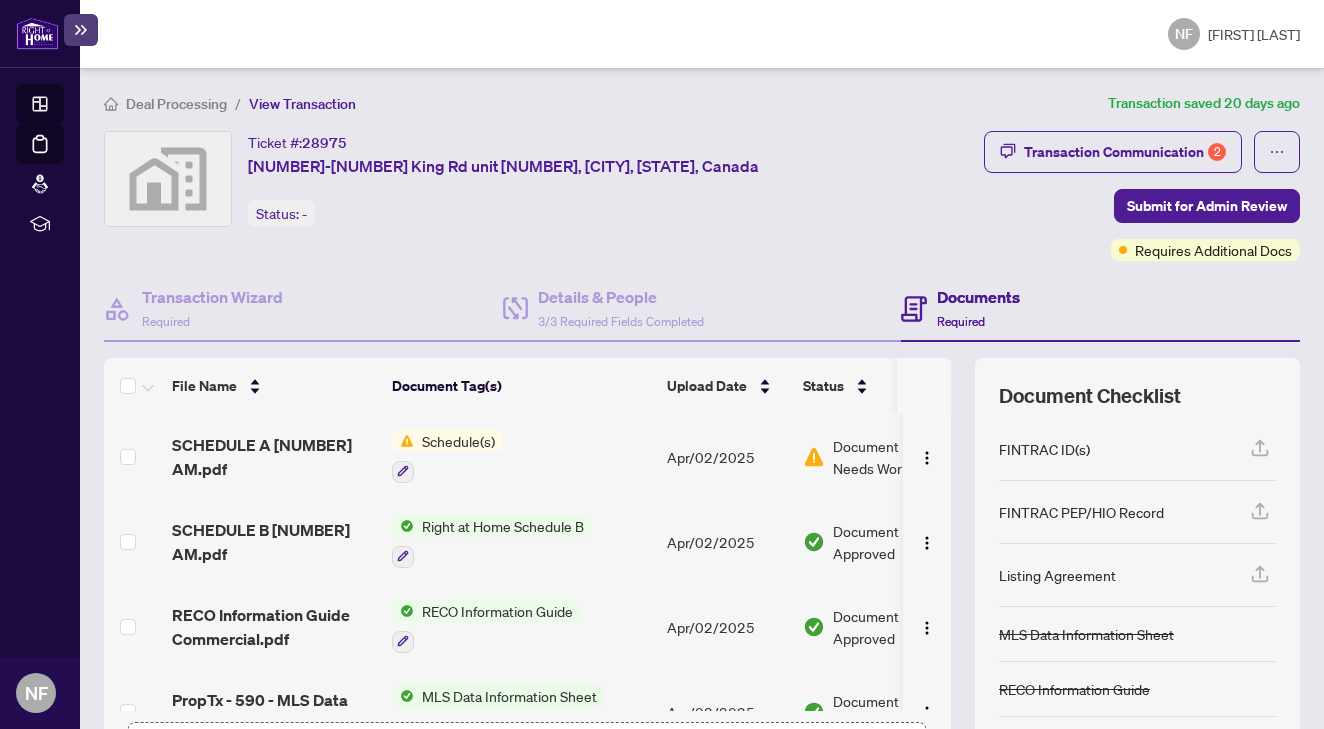 click on "Dashboard" at bounding box center (62, 107) 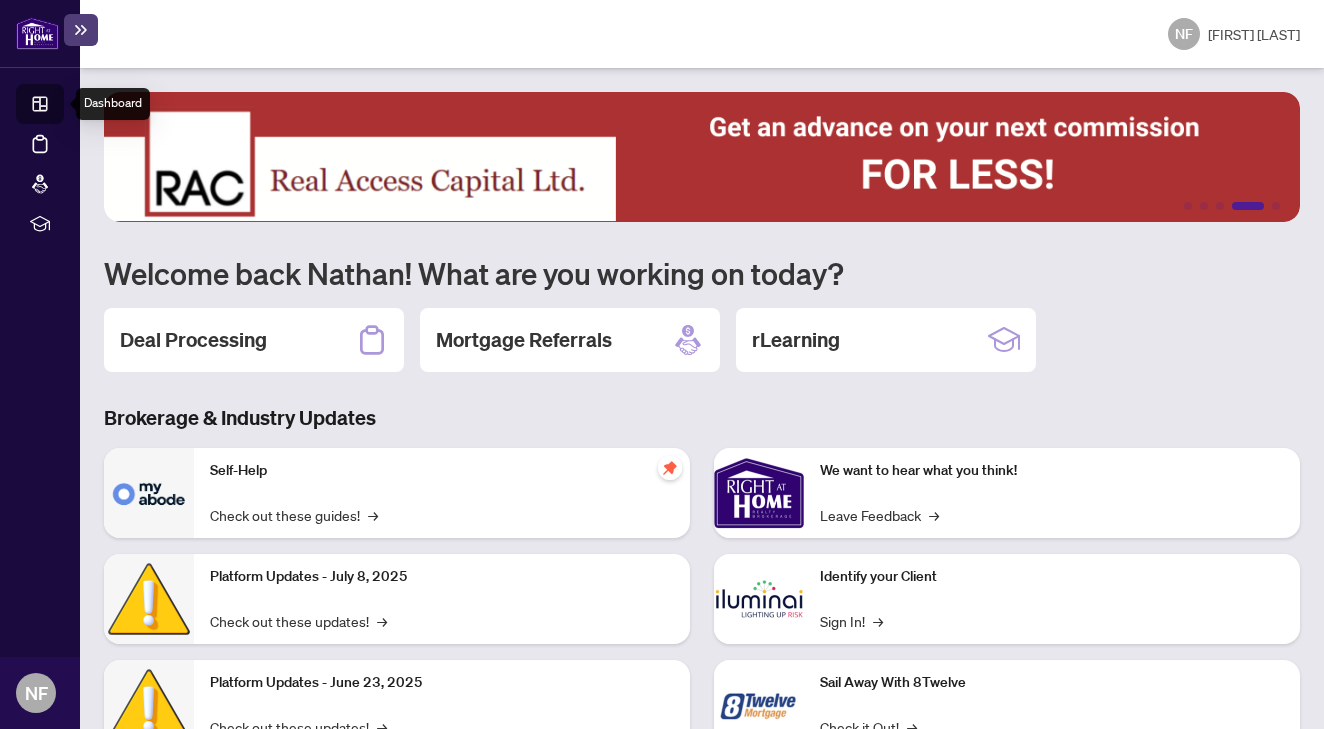 click on "Dashboard" at bounding box center (62, 107) 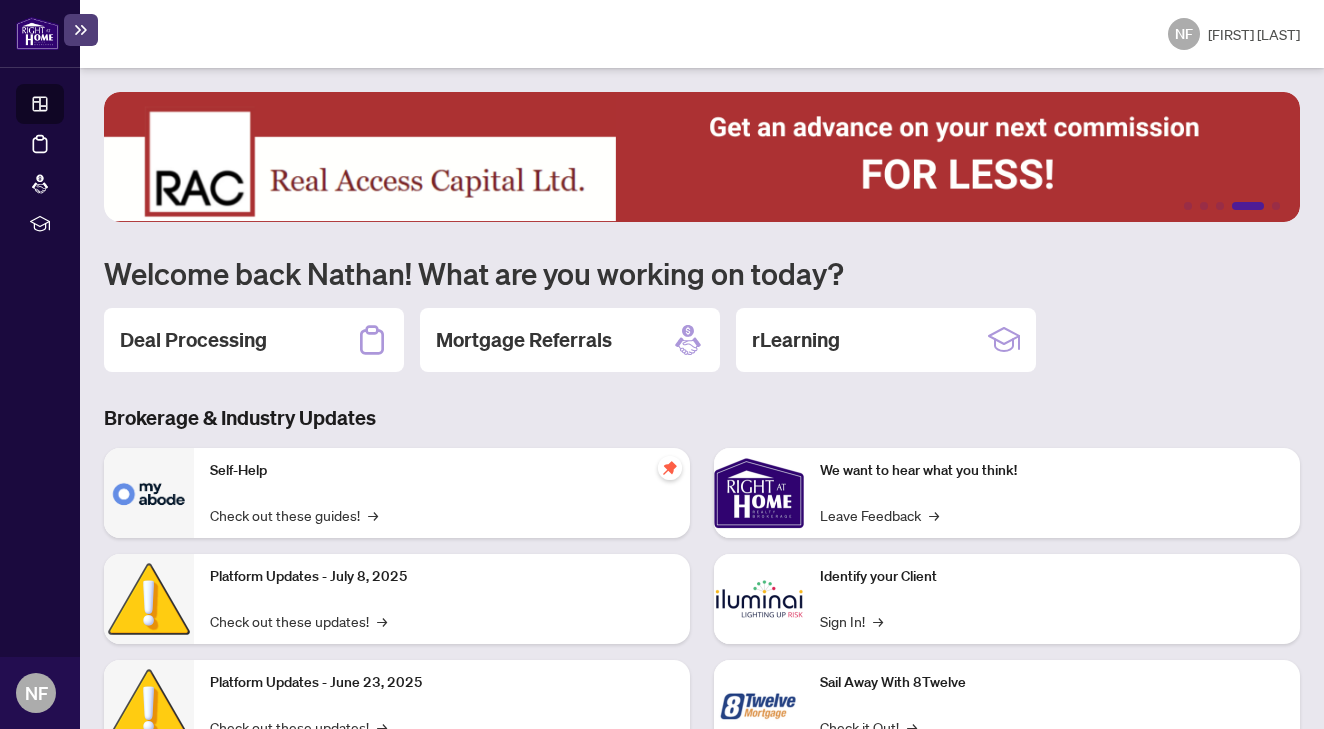 scroll, scrollTop: 0, scrollLeft: 0, axis: both 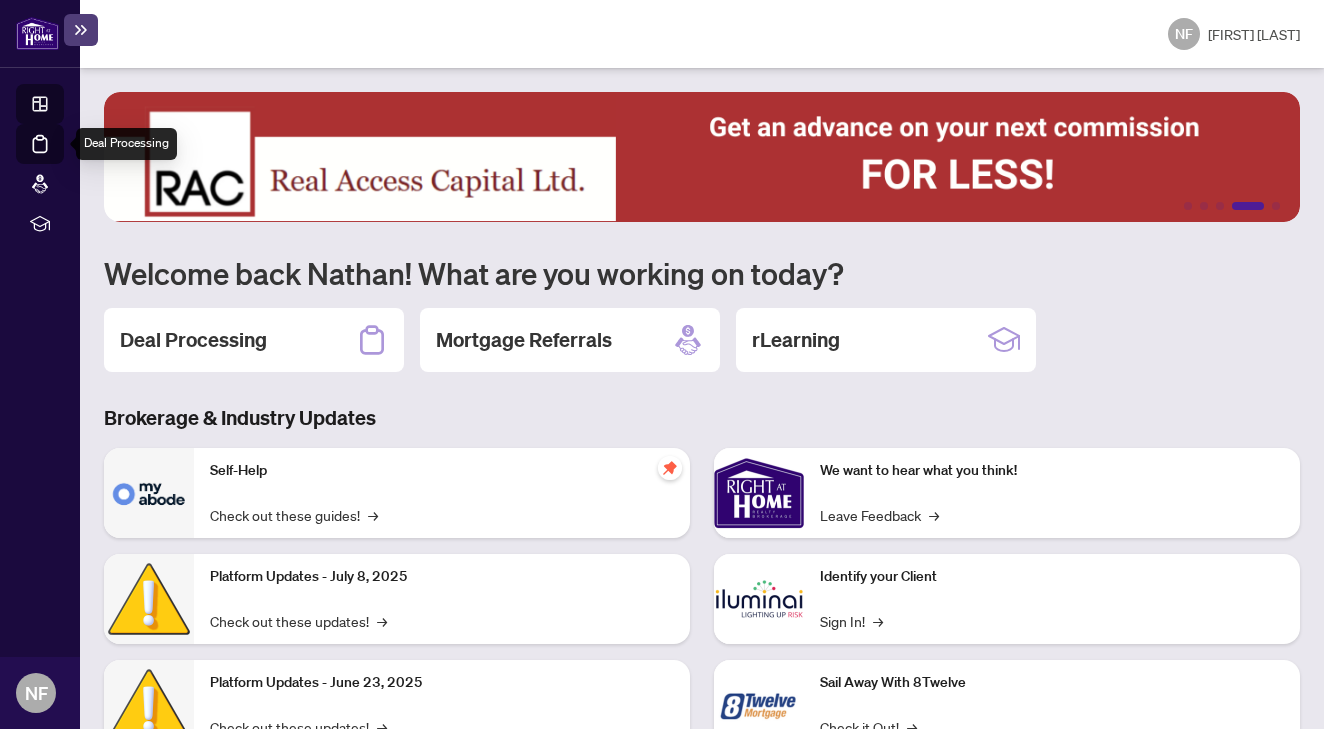 click on "Deal Processing" at bounding box center [63, 158] 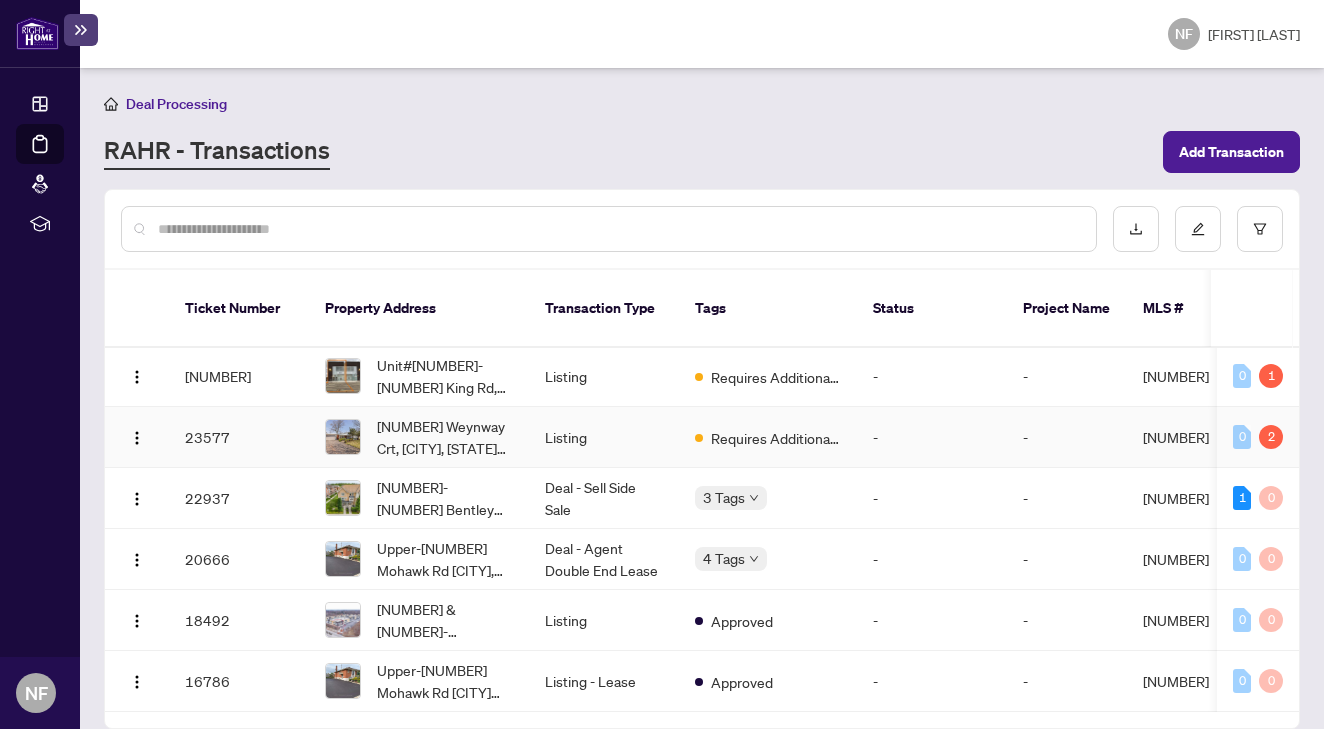 scroll, scrollTop: 340, scrollLeft: 0, axis: vertical 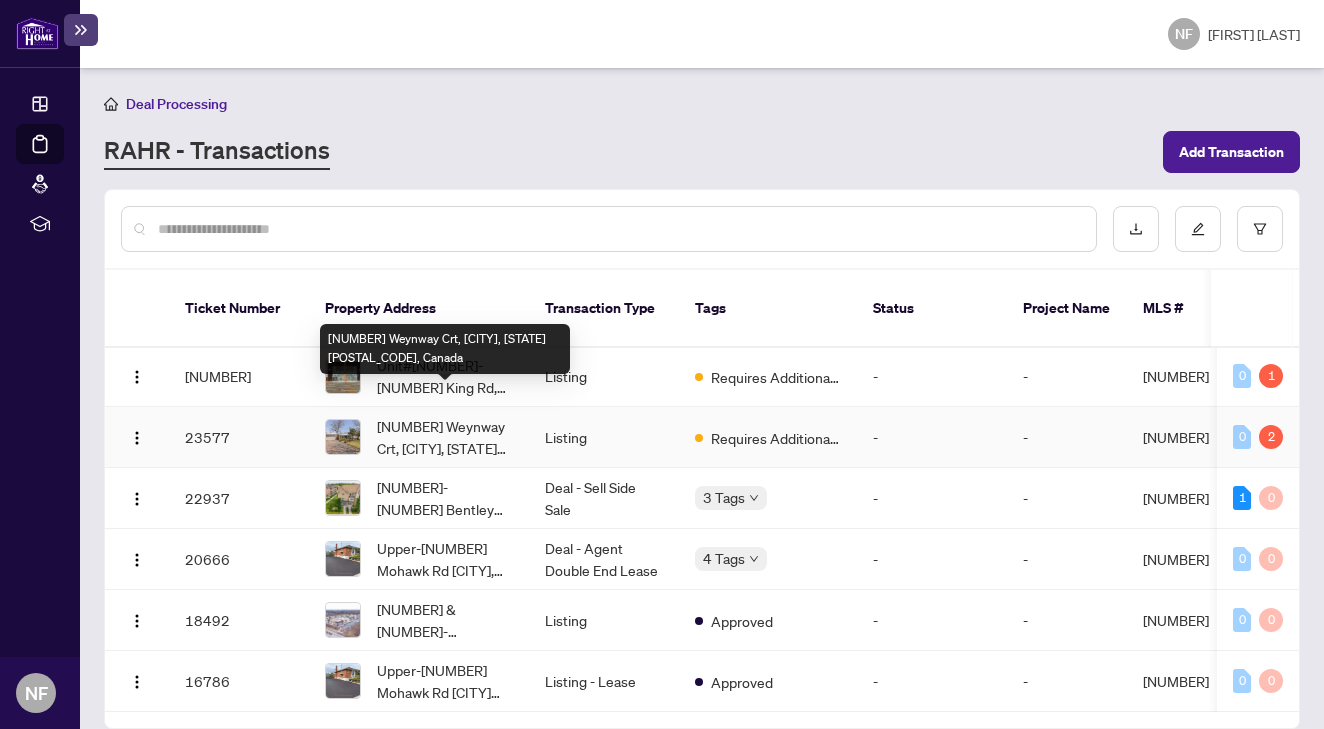 click on "[NUMBER] Weynway Crt, [CITY], [STATE] [POSTAL_CODE], Canada" at bounding box center (445, 437) 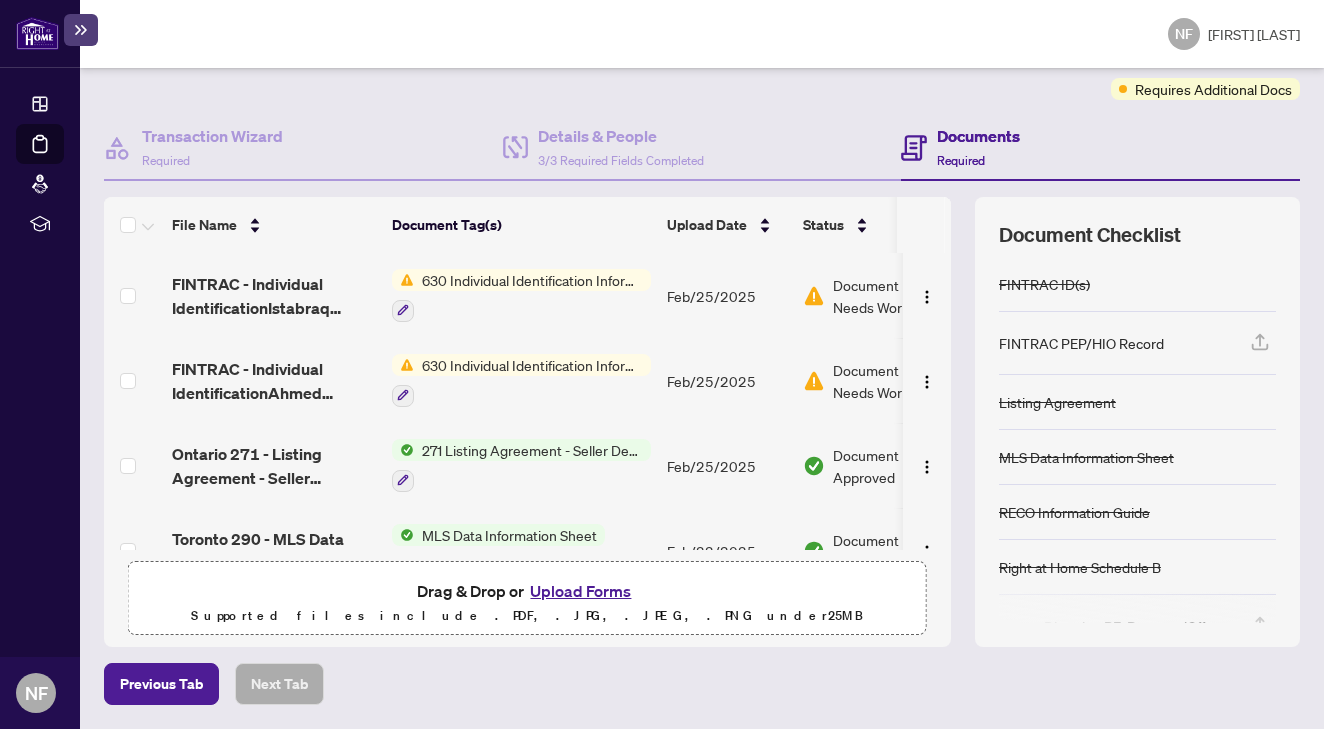 scroll, scrollTop: 160, scrollLeft: 0, axis: vertical 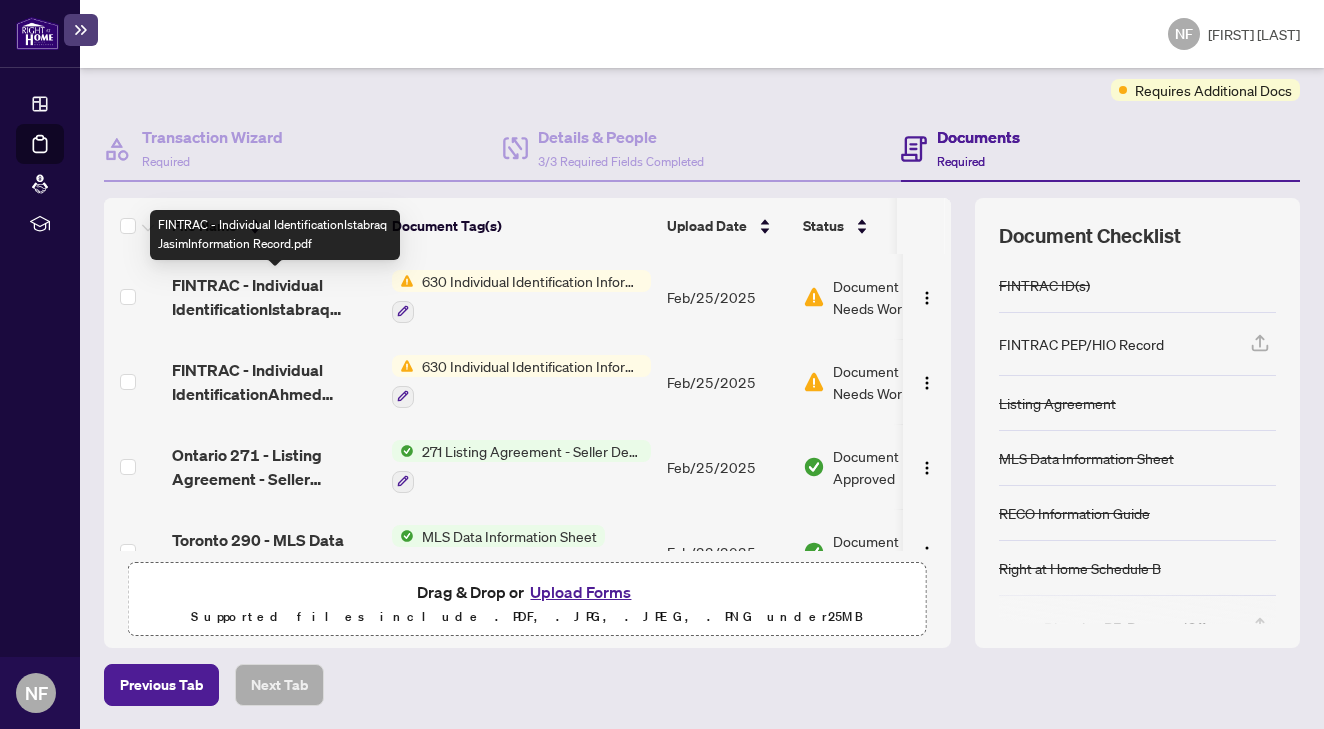 click on "FINTRAC - Individual IdentificationIstabraq JasimInformation Record.pdf" at bounding box center (274, 297) 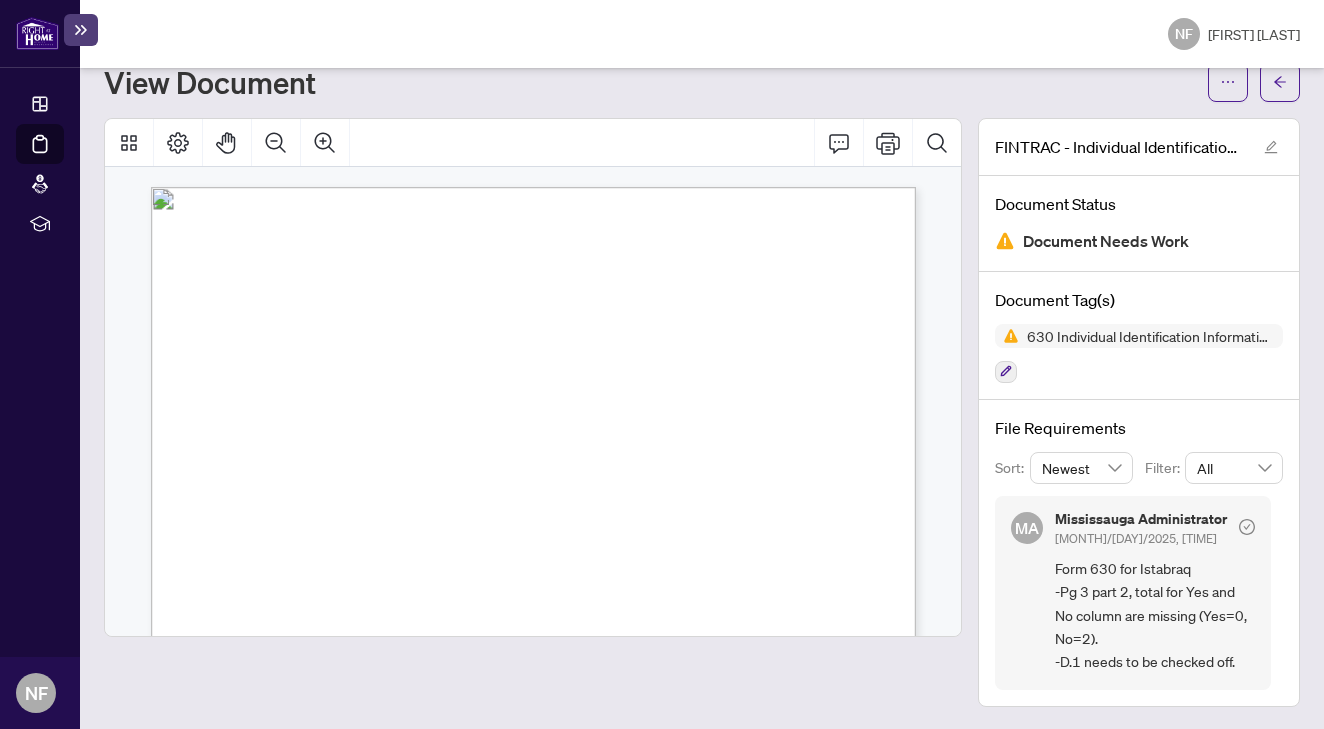 scroll, scrollTop: 67, scrollLeft: 0, axis: vertical 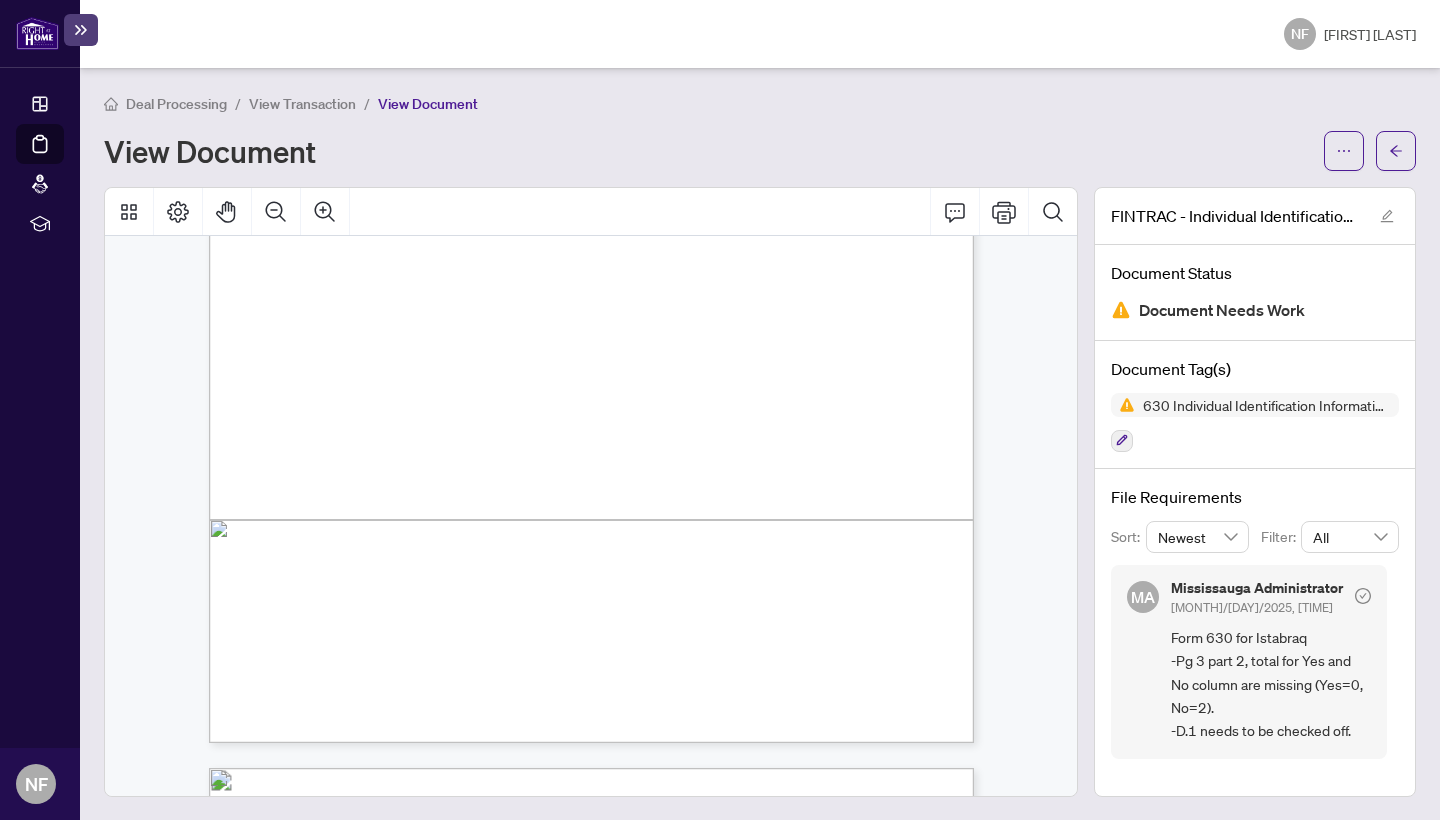 click on "Total" at bounding box center [603, 562] 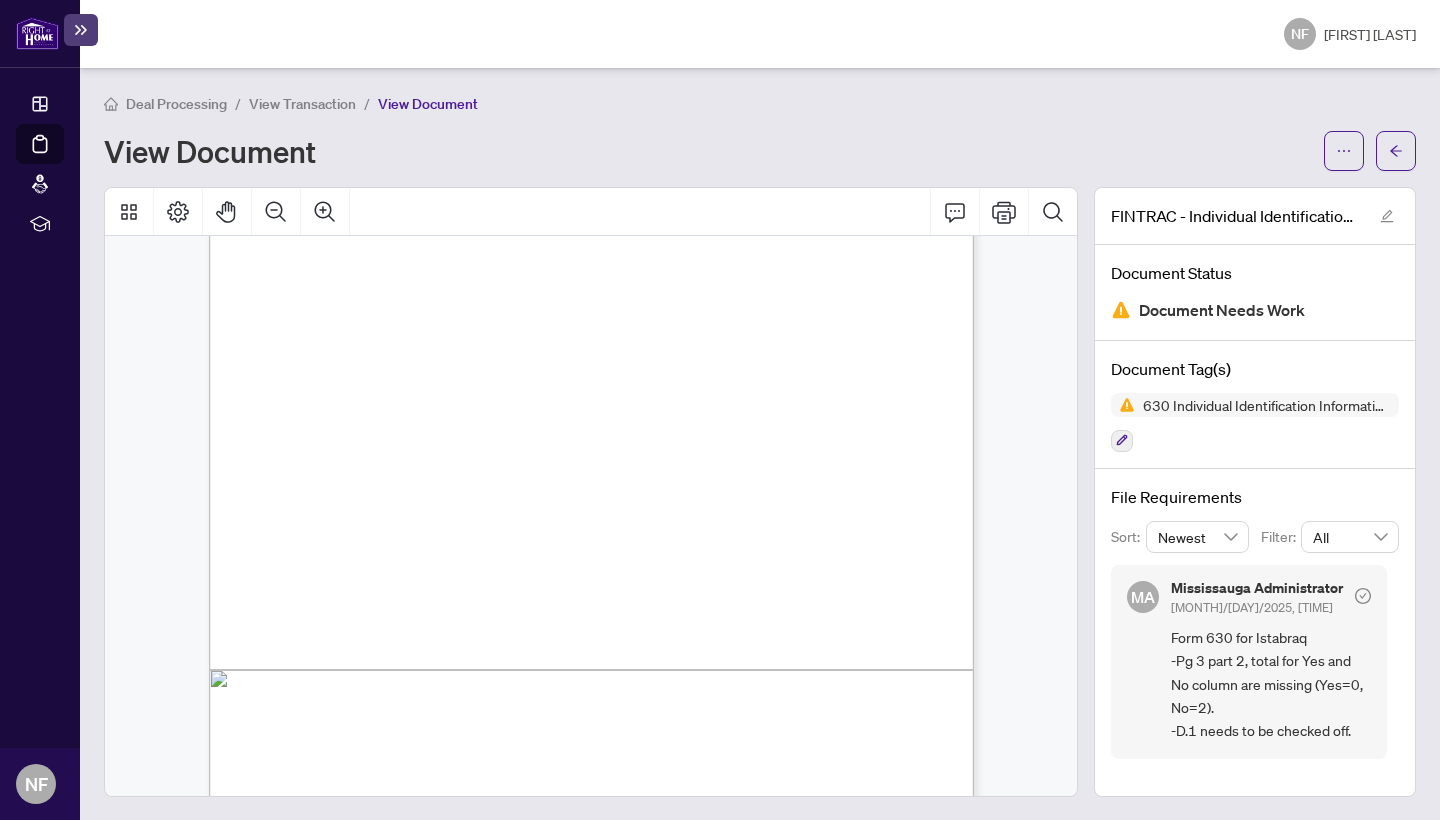 scroll, scrollTop: 2382, scrollLeft: 0, axis: vertical 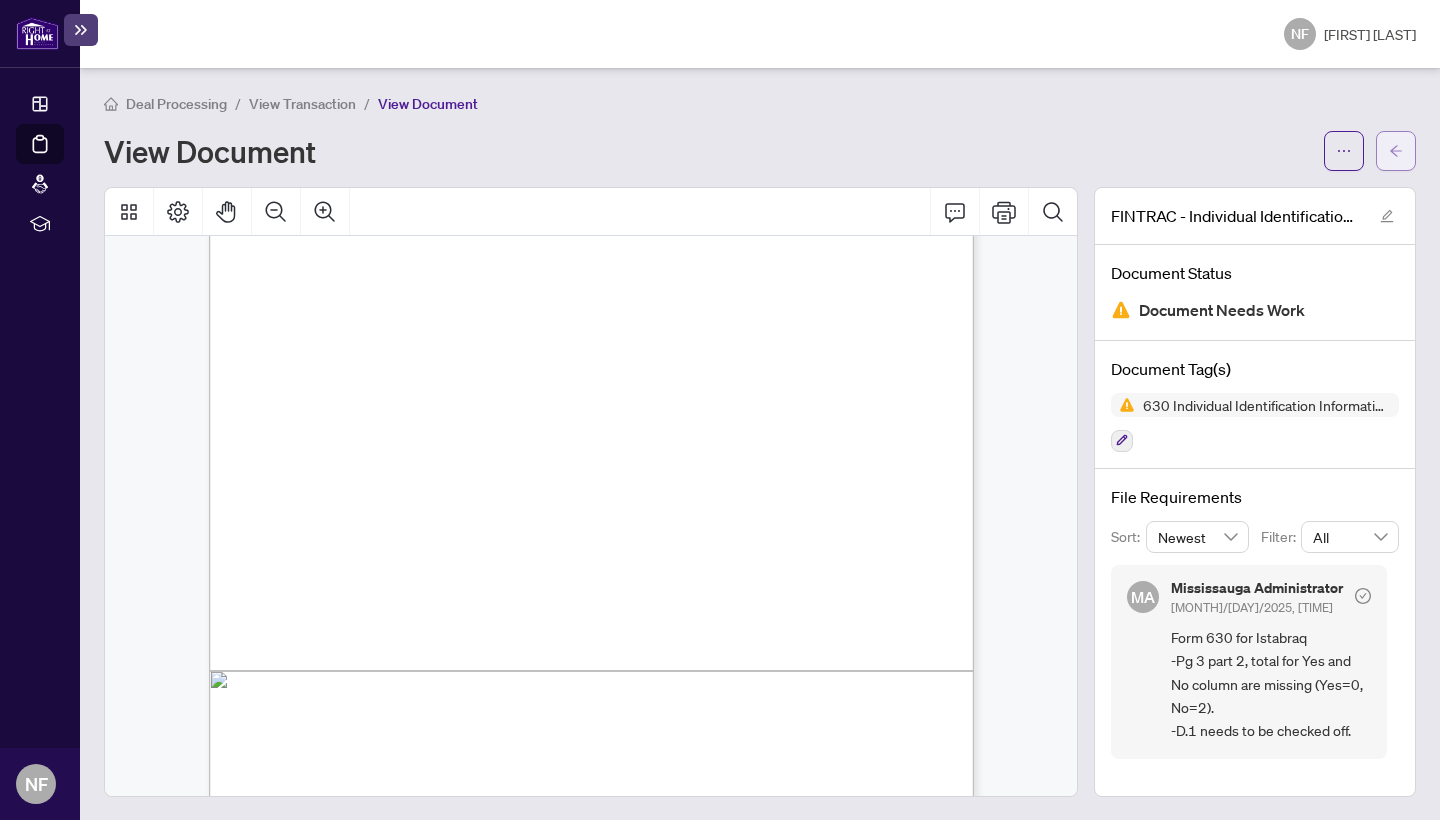 click at bounding box center [1396, 151] 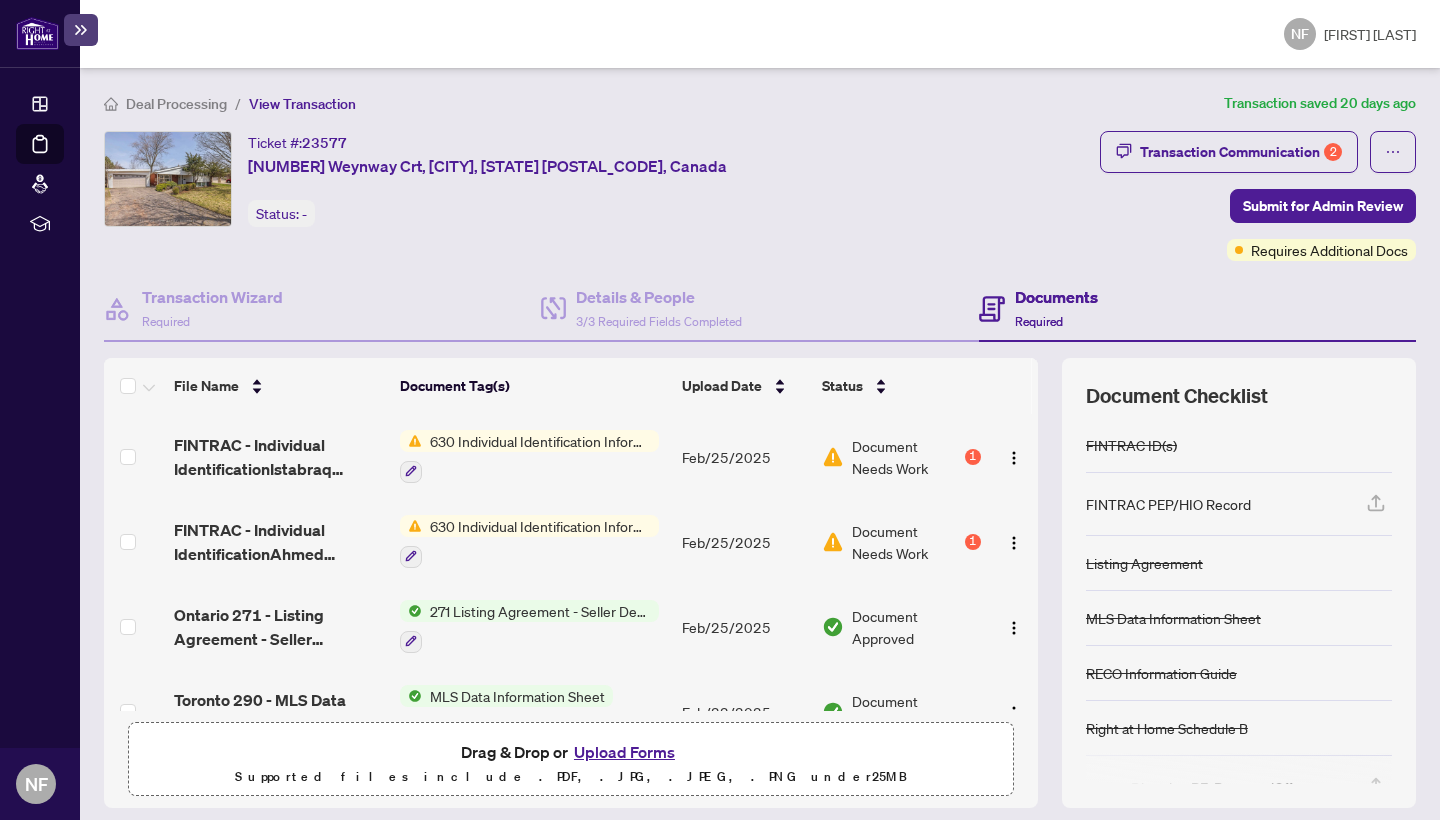 scroll, scrollTop: 0, scrollLeft: 0, axis: both 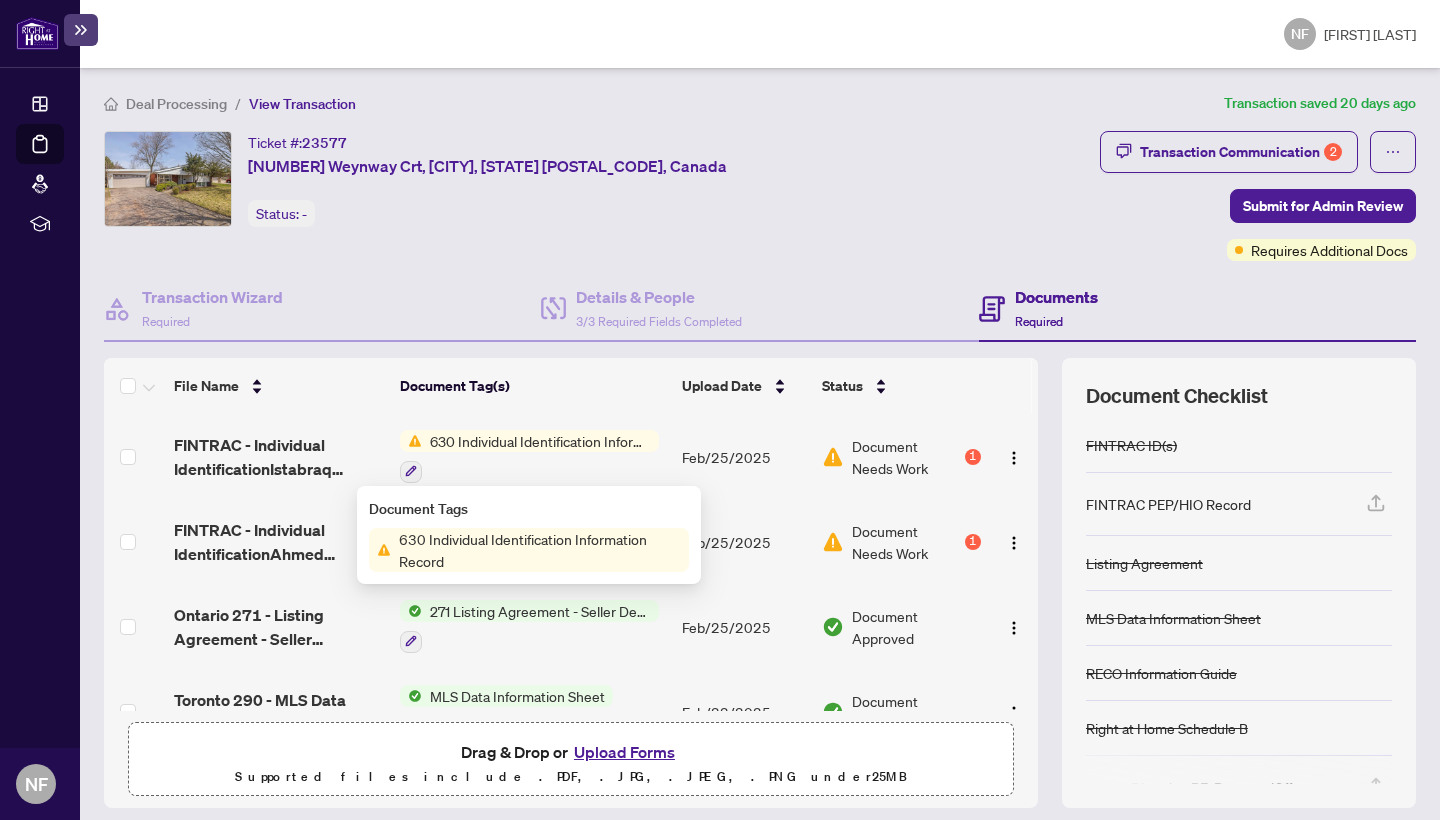 click on "Feb/25/2025" at bounding box center (744, 456) 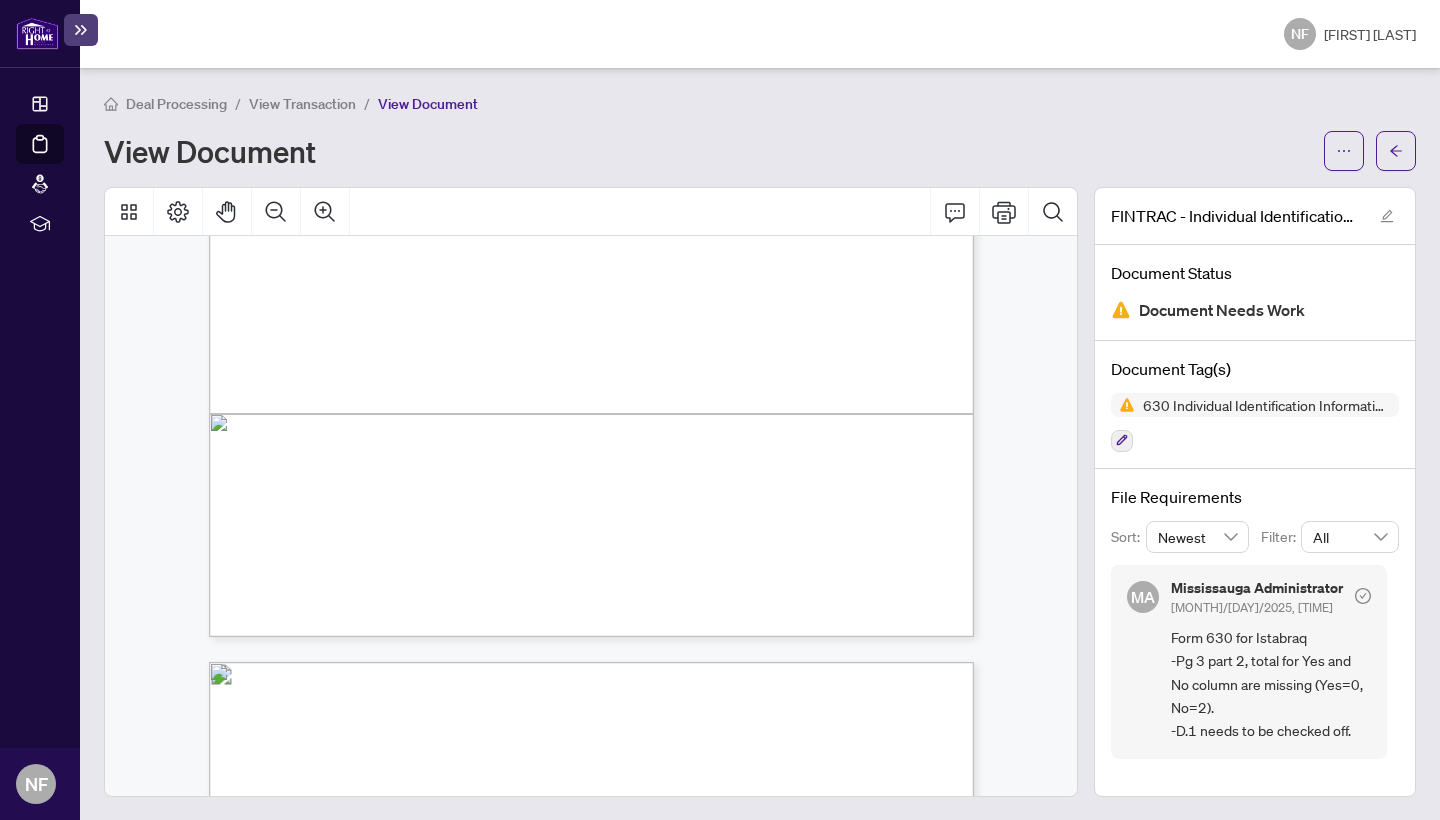 scroll, scrollTop: 2196, scrollLeft: 0, axis: vertical 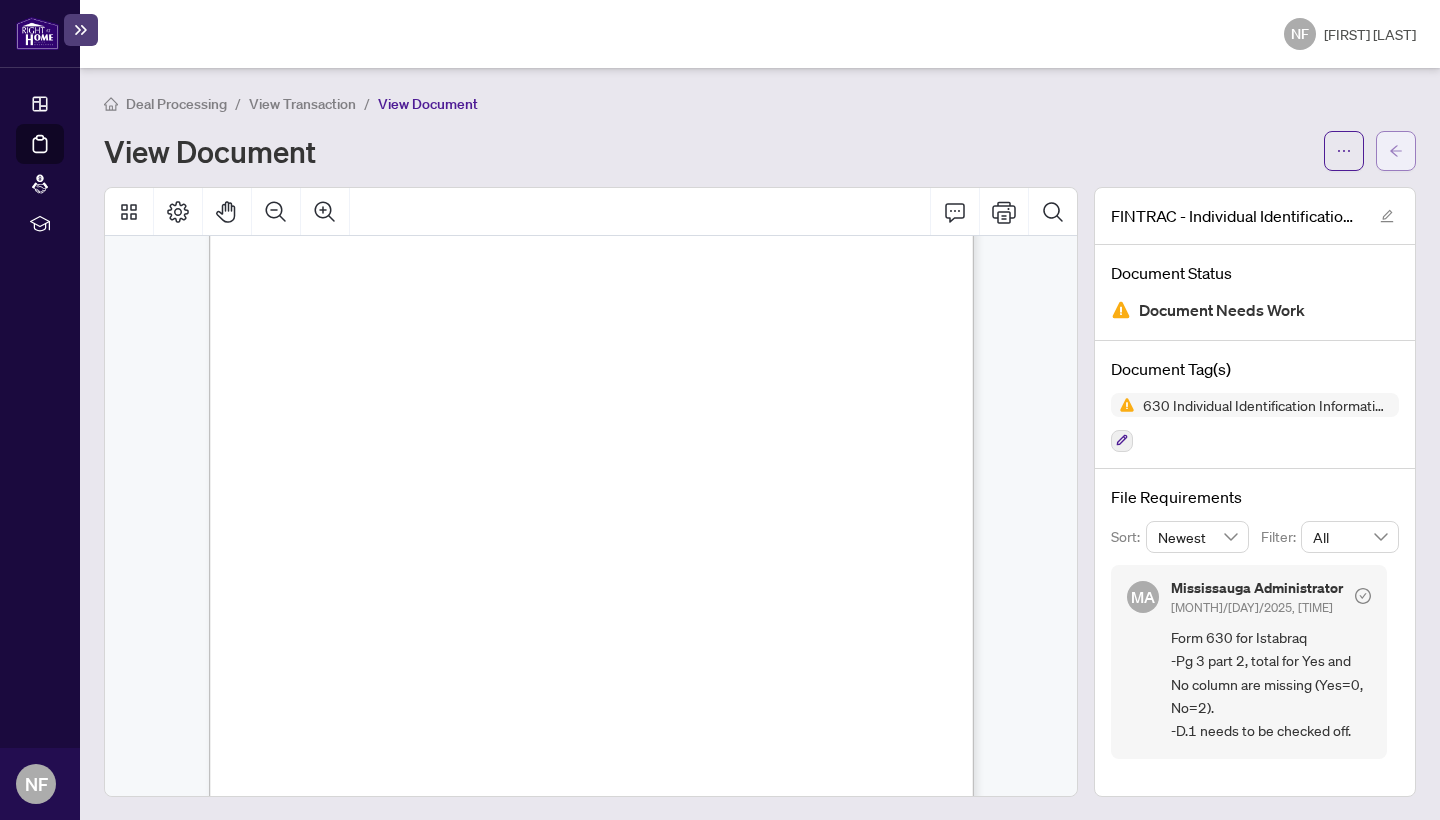 click at bounding box center (1396, 151) 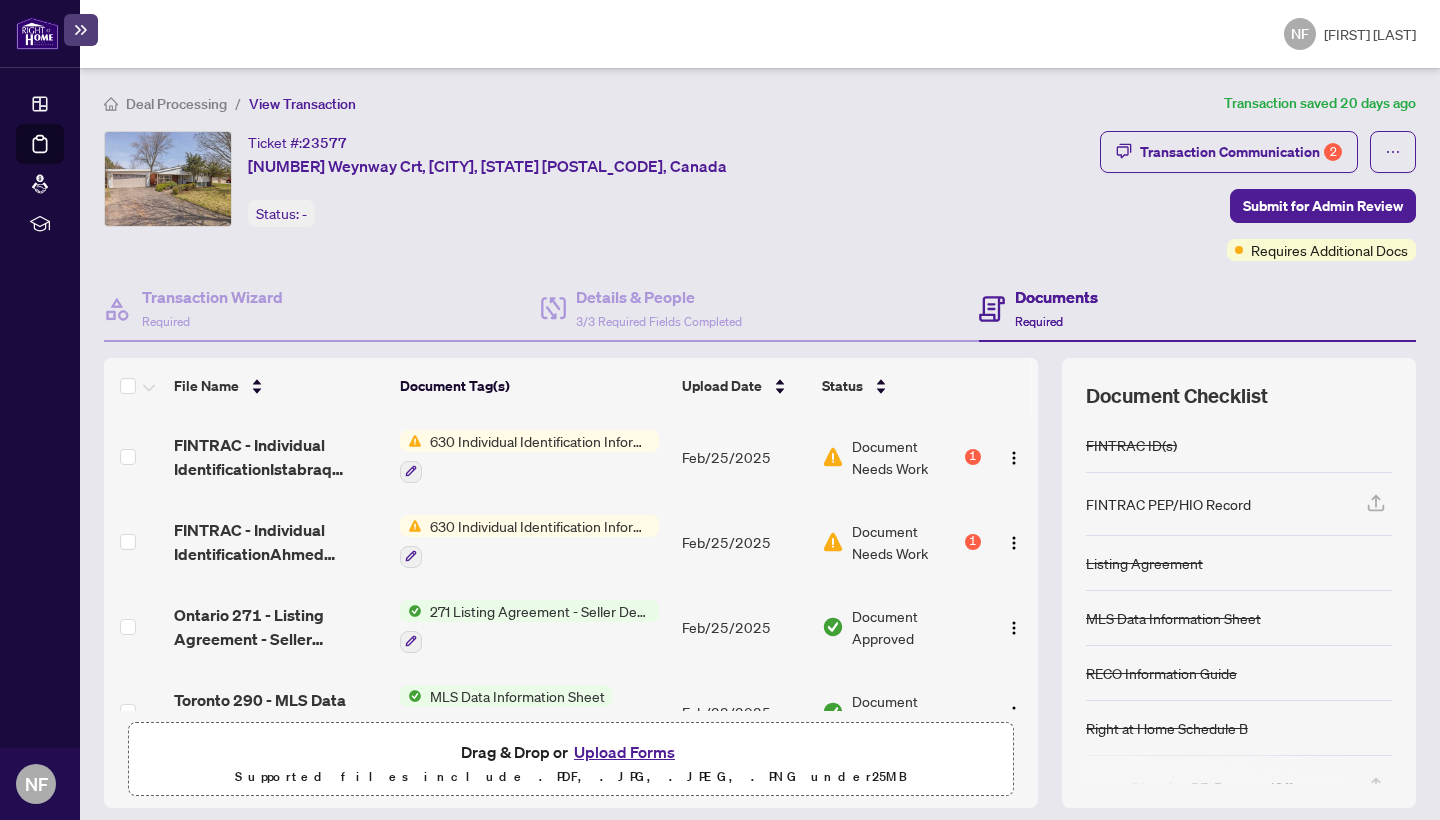 click on "Document Needs Work" at bounding box center [906, 542] 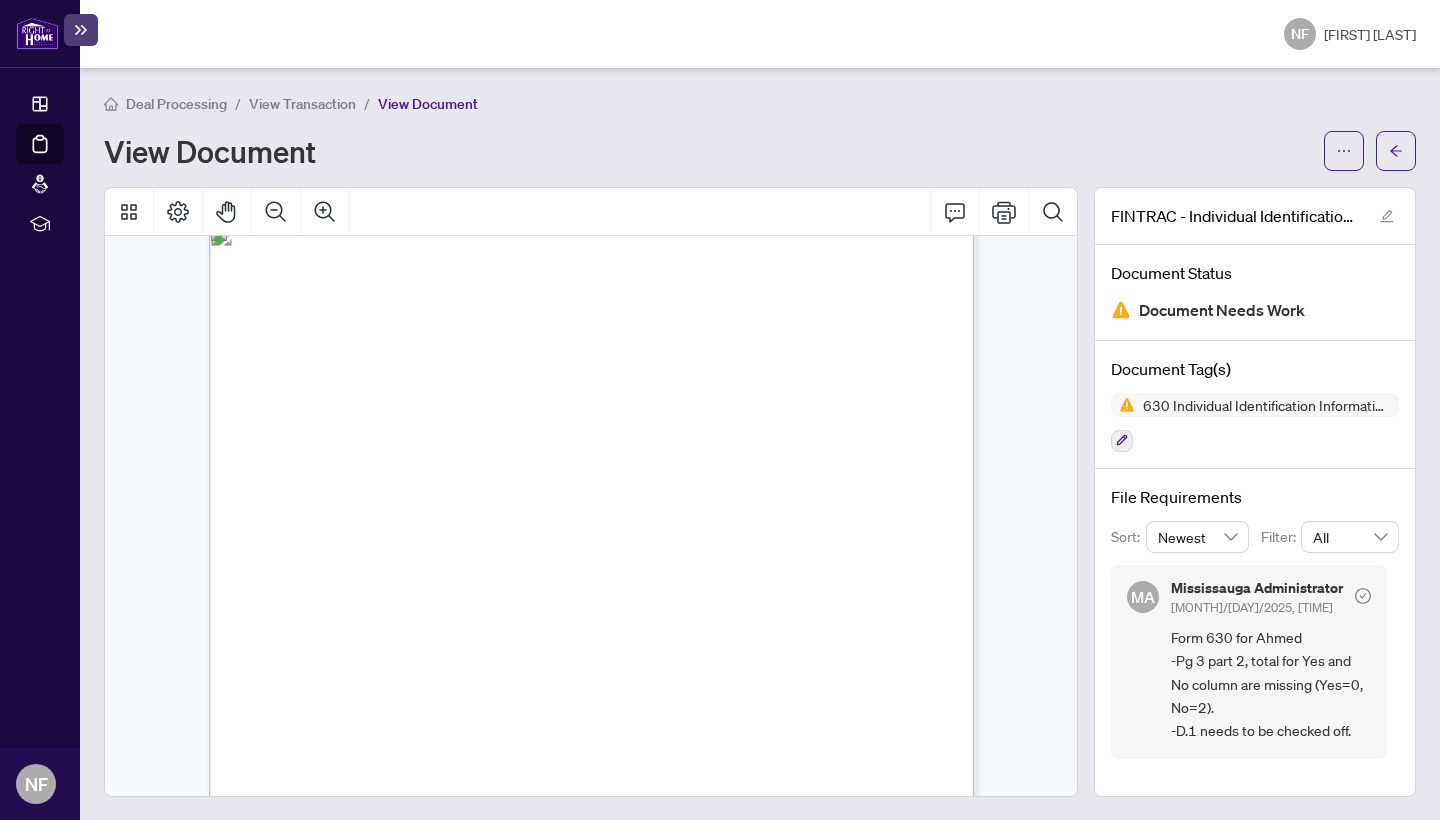 scroll, scrollTop: 3079, scrollLeft: 0, axis: vertical 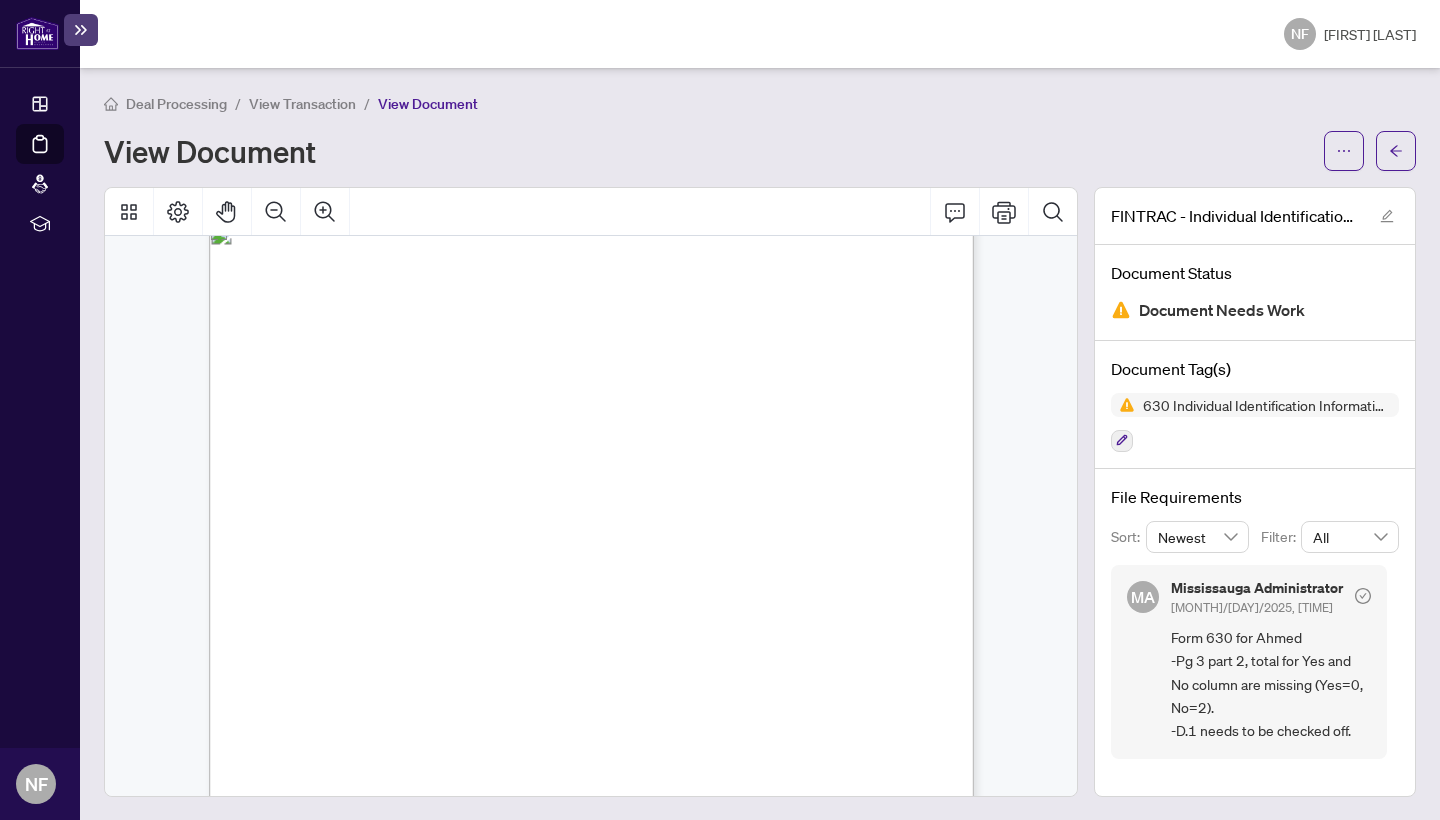 click on "�" at bounding box center (280, 406) 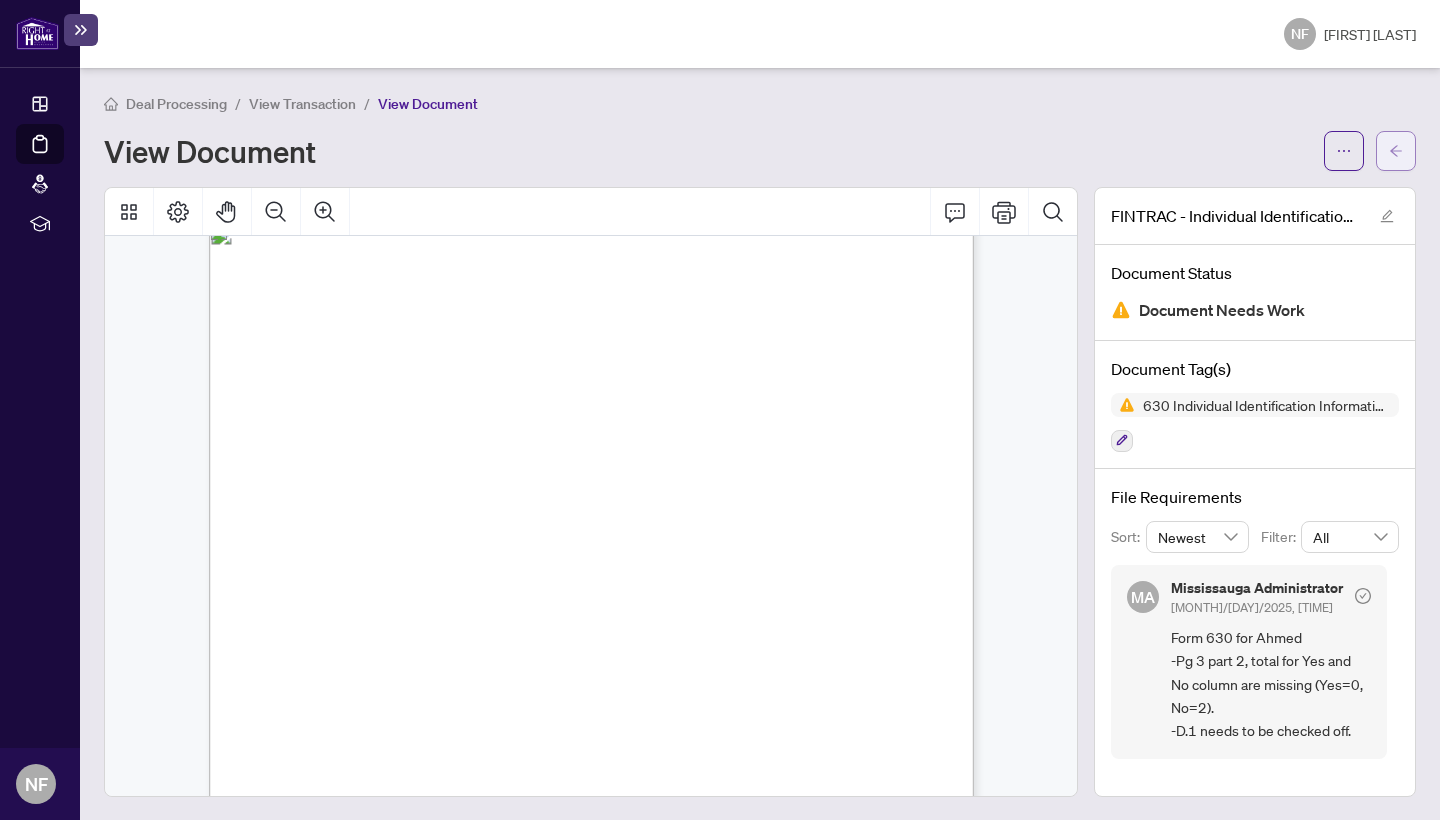 click at bounding box center [1396, 151] 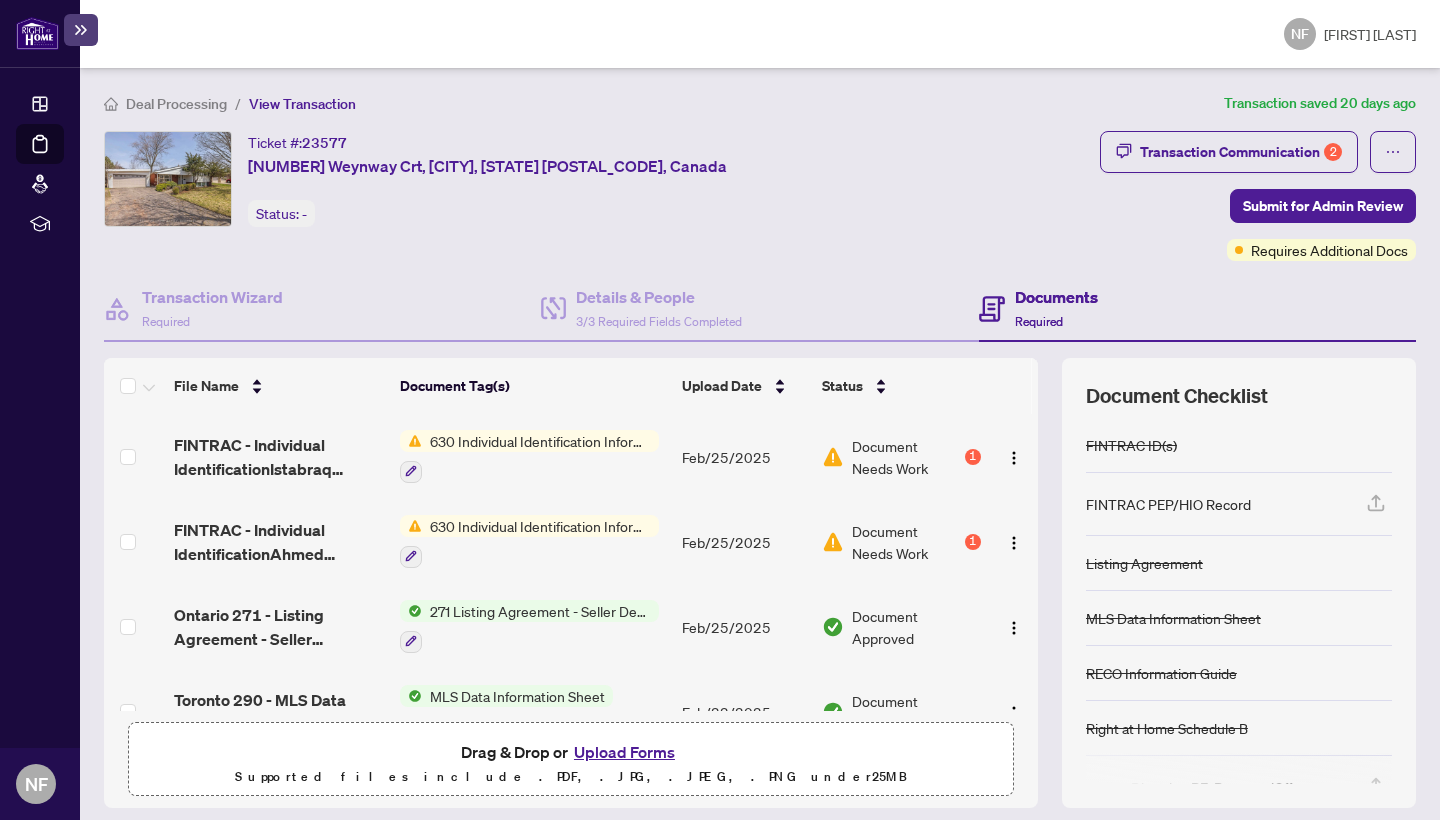 scroll, scrollTop: 0, scrollLeft: 0, axis: both 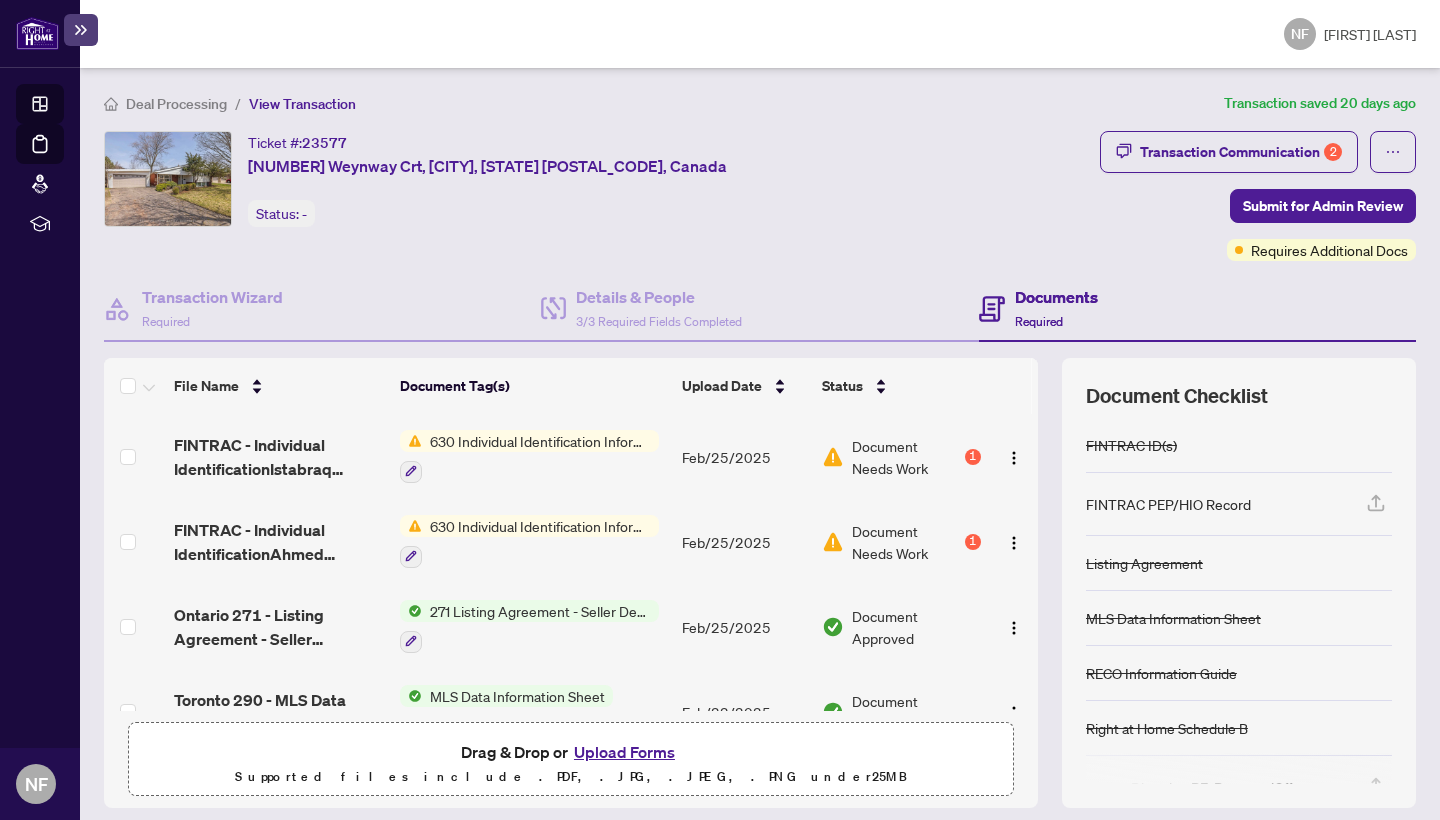 click on "Dashboard" at bounding box center (62, 107) 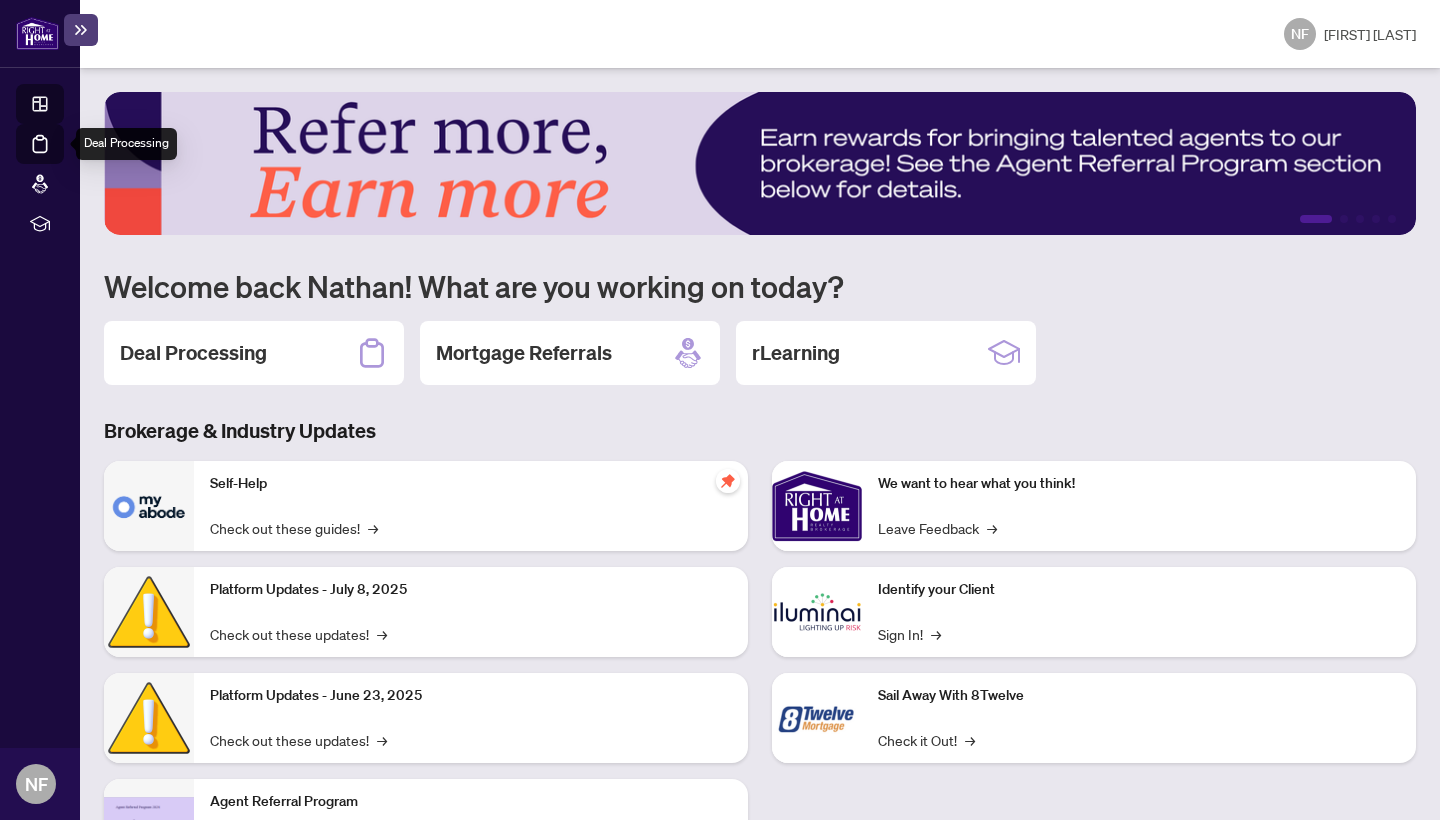 click on "Deal Processing" at bounding box center (63, 158) 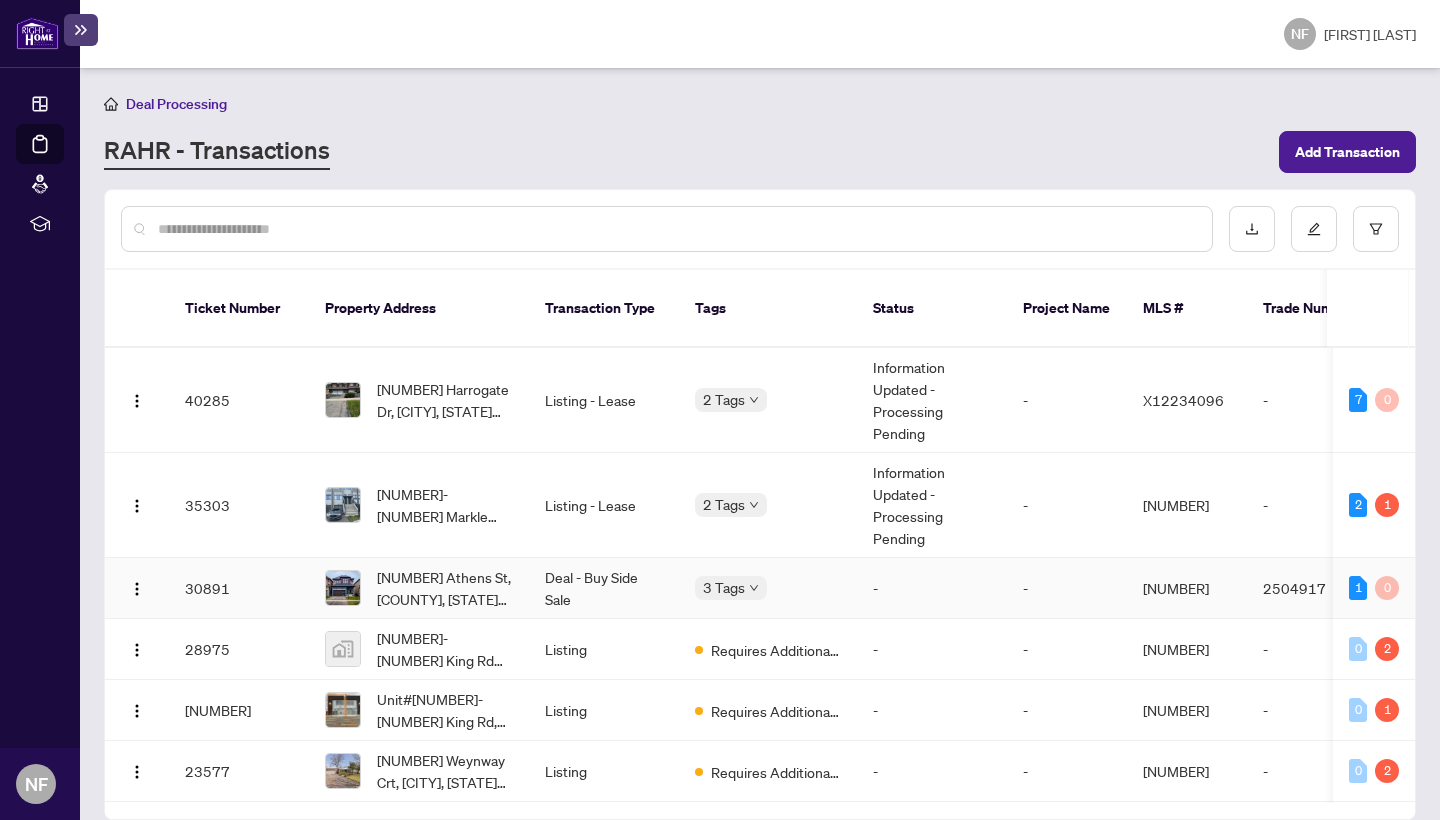 scroll, scrollTop: 0, scrollLeft: 0, axis: both 